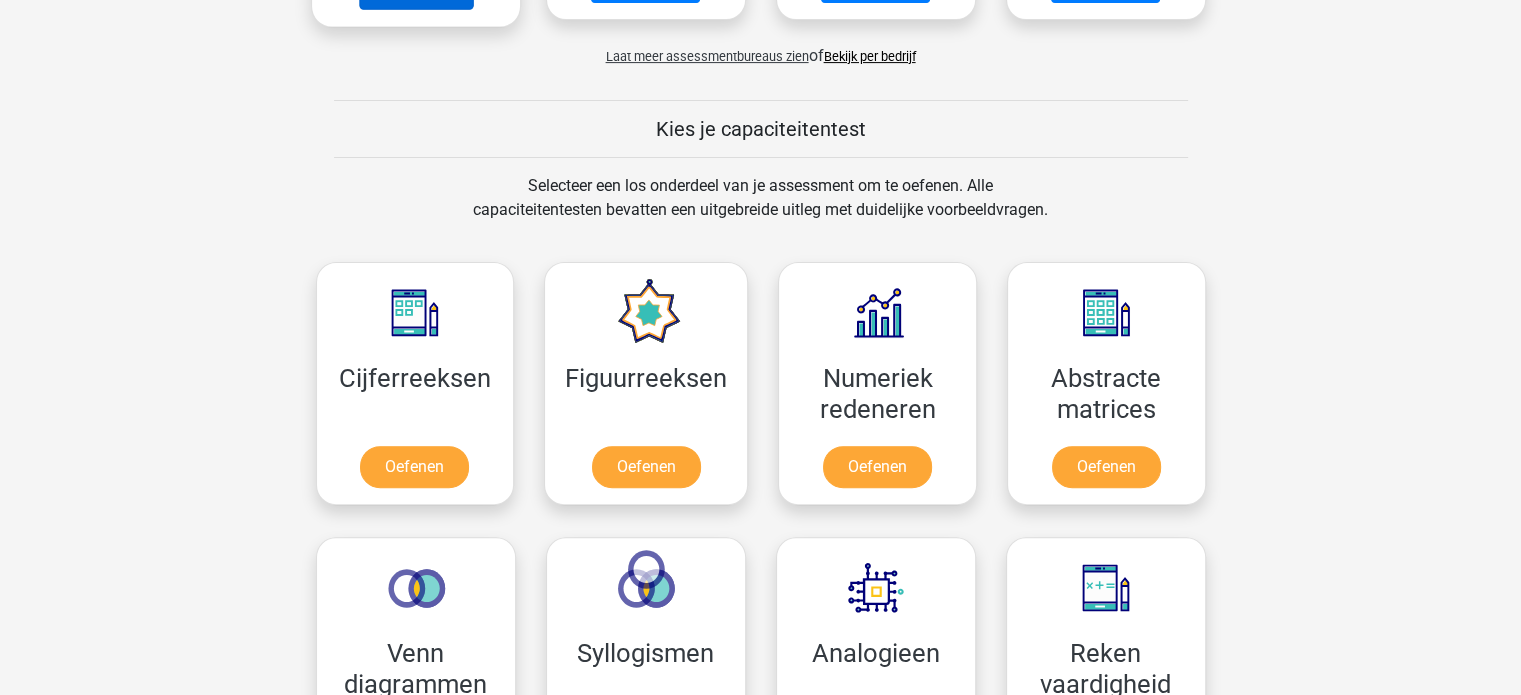 scroll, scrollTop: 900, scrollLeft: 0, axis: vertical 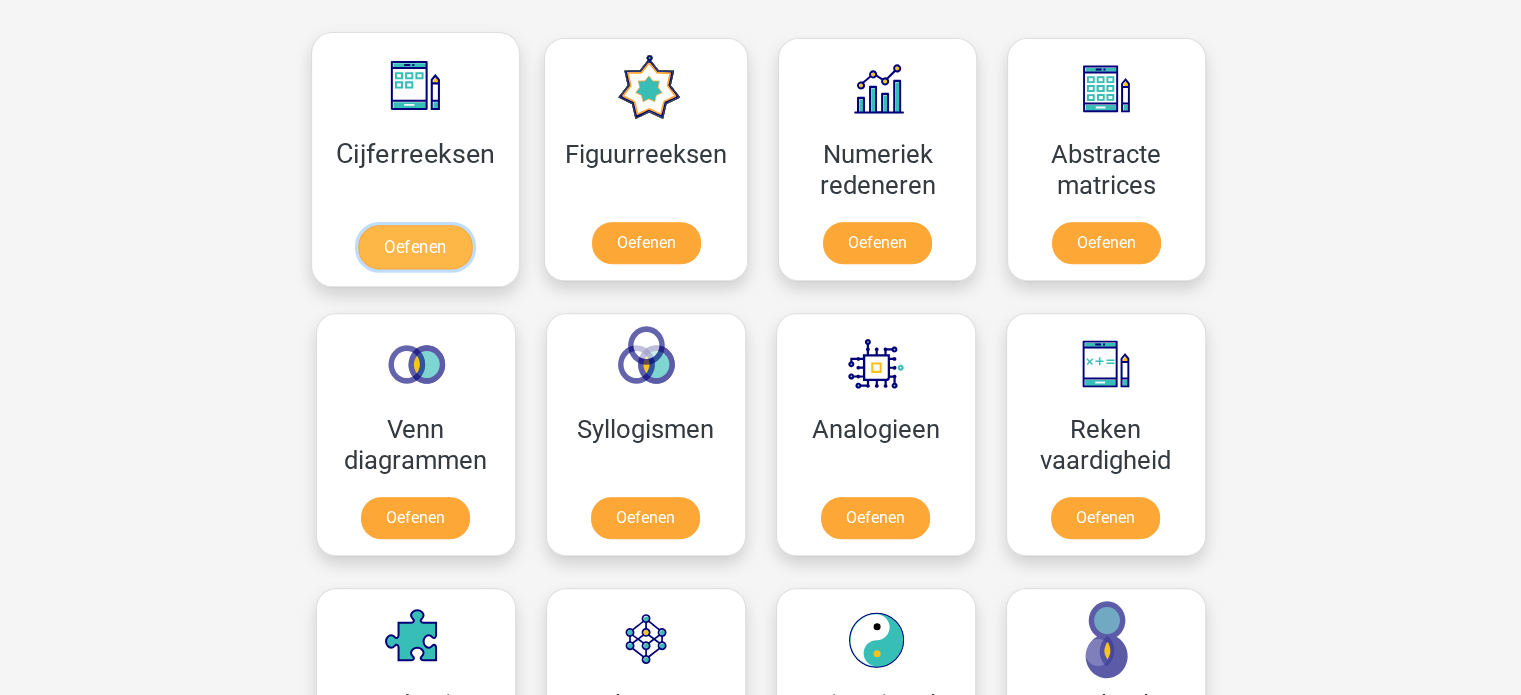 click on "Oefenen" at bounding box center (415, 247) 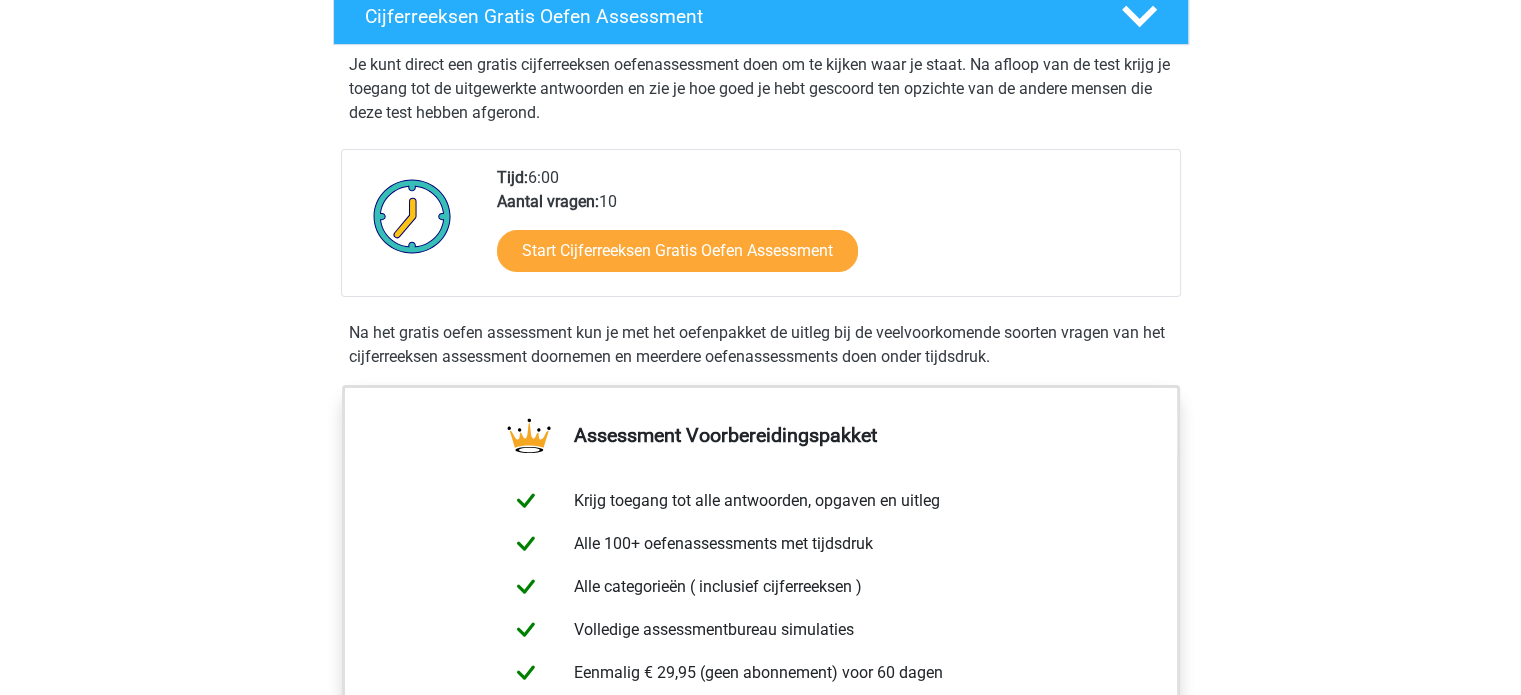 scroll, scrollTop: 400, scrollLeft: 0, axis: vertical 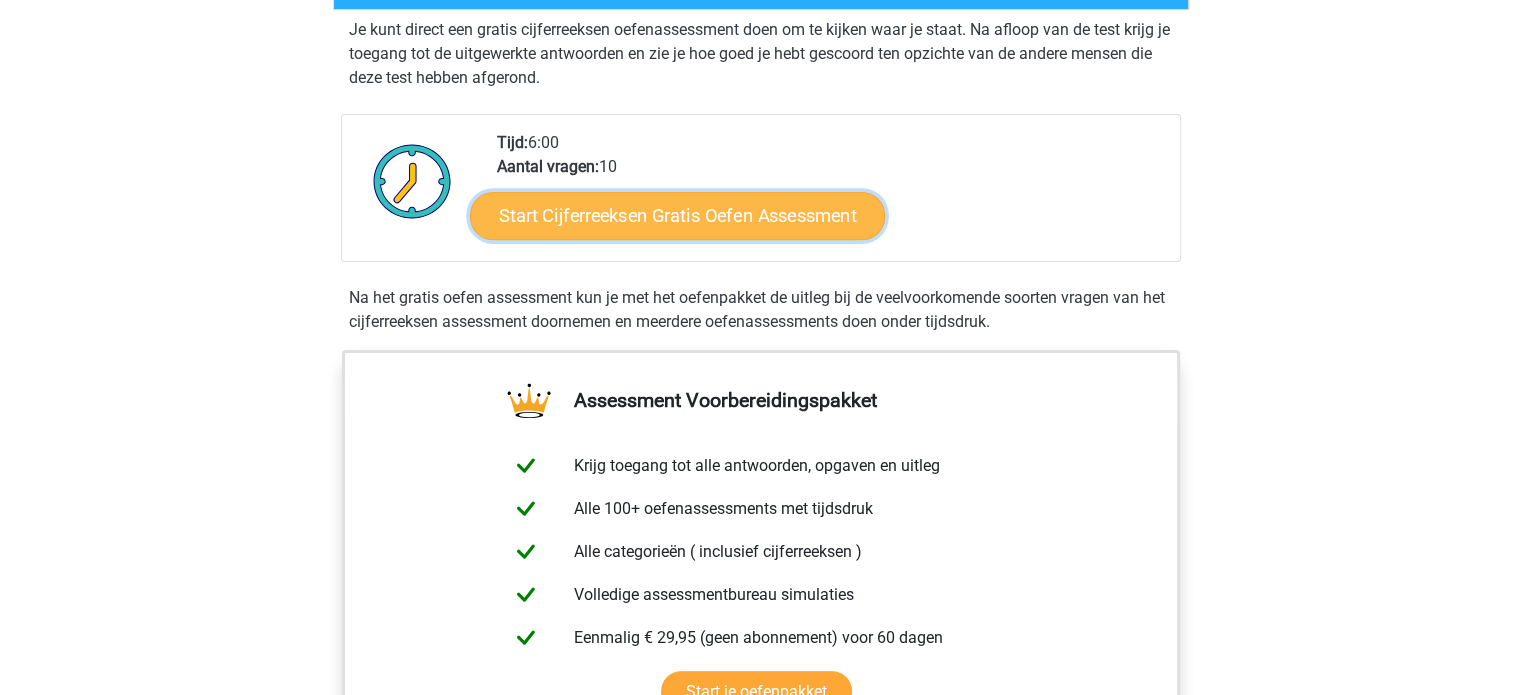 click on "Start Cijferreeksen
Gratis Oefen Assessment" at bounding box center (677, 215) 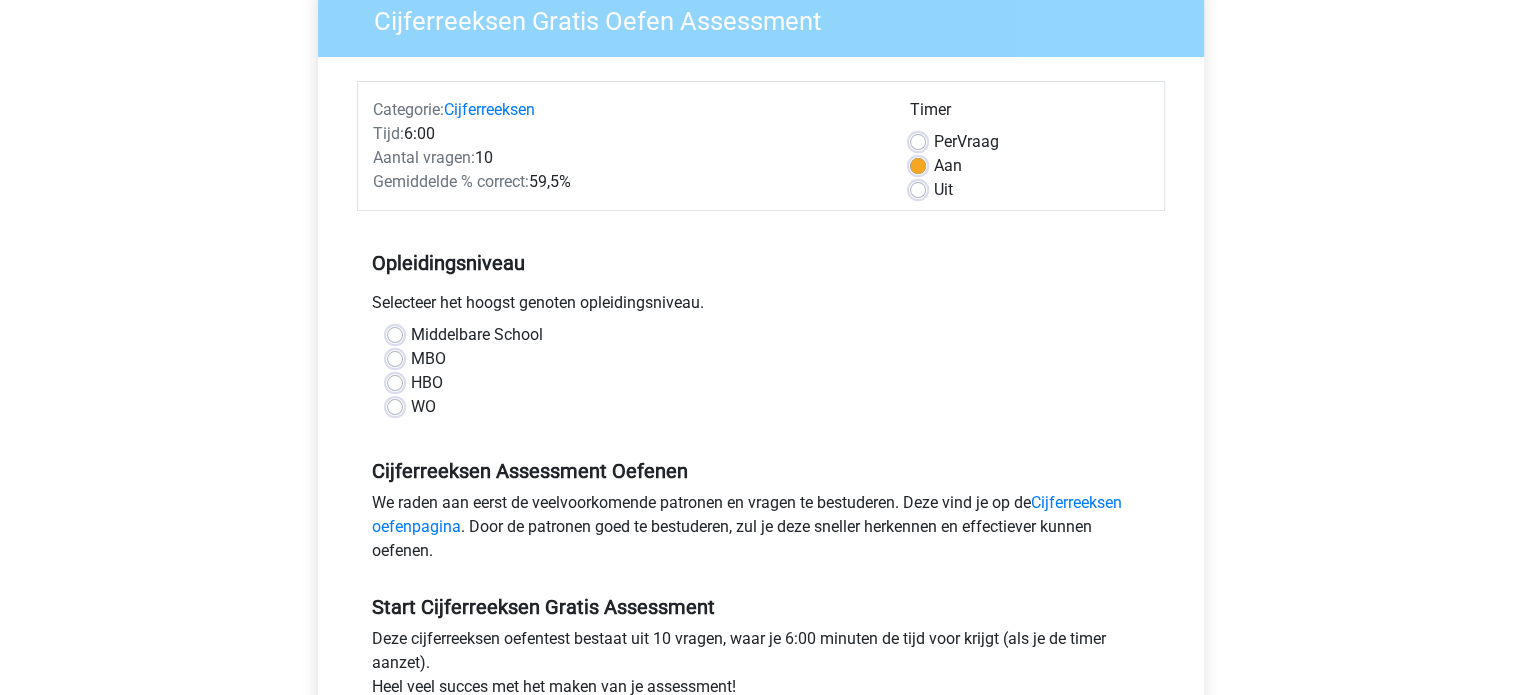 scroll, scrollTop: 200, scrollLeft: 0, axis: vertical 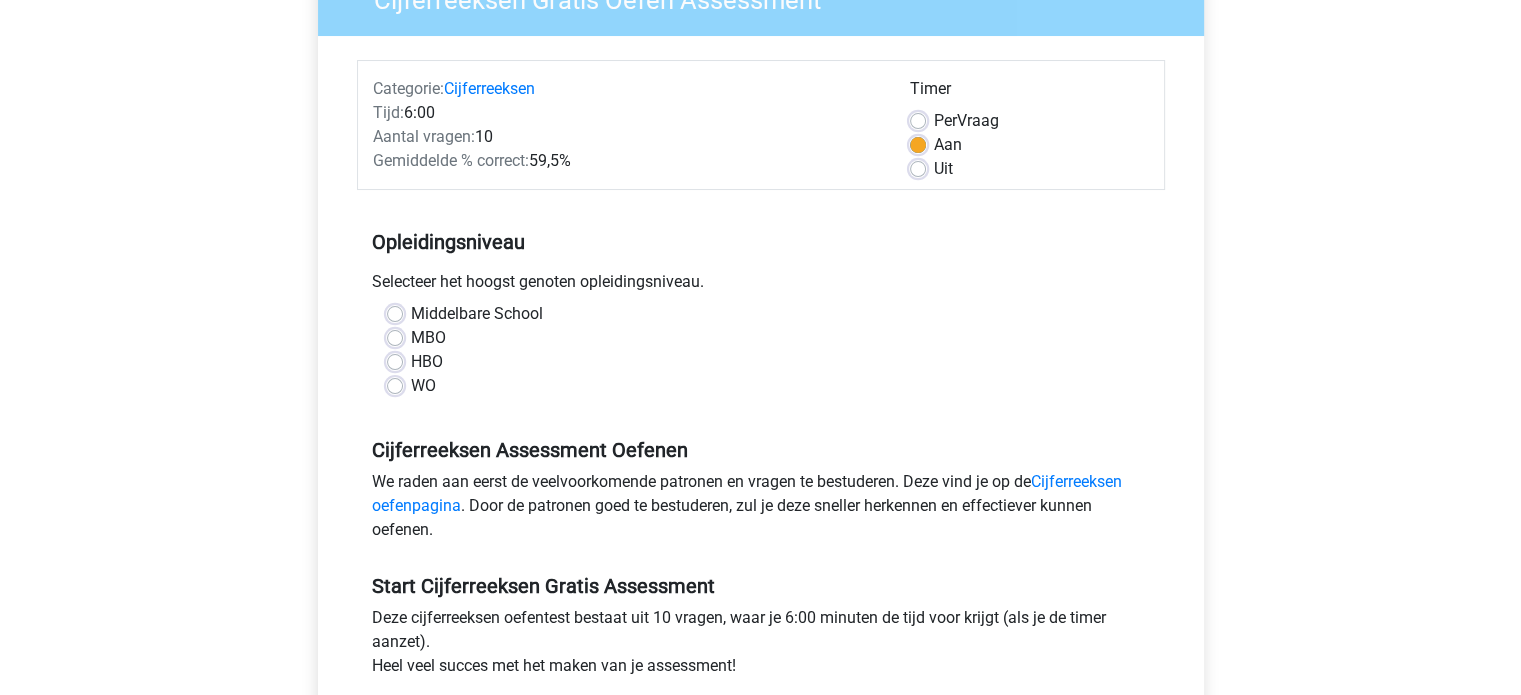 click on "HBO" at bounding box center (427, 362) 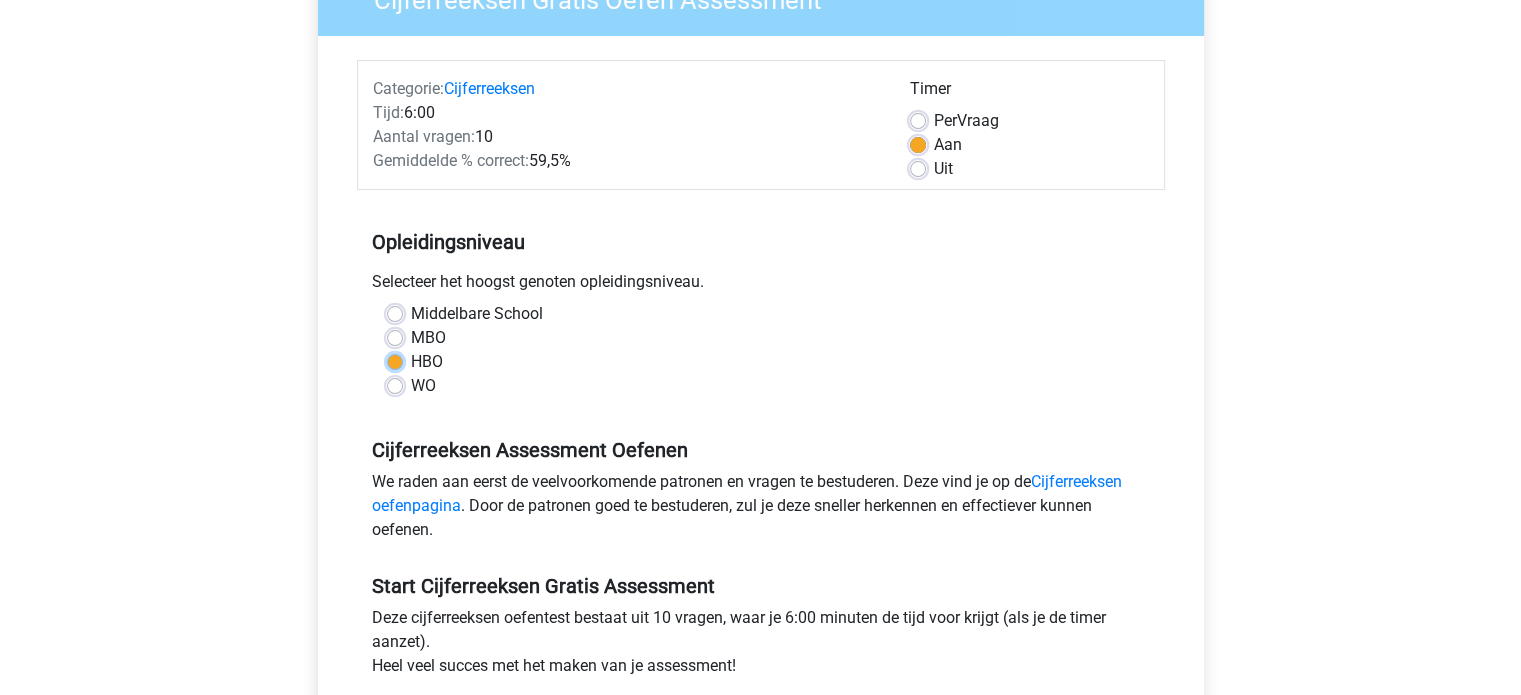 click on "HBO" at bounding box center [395, 360] 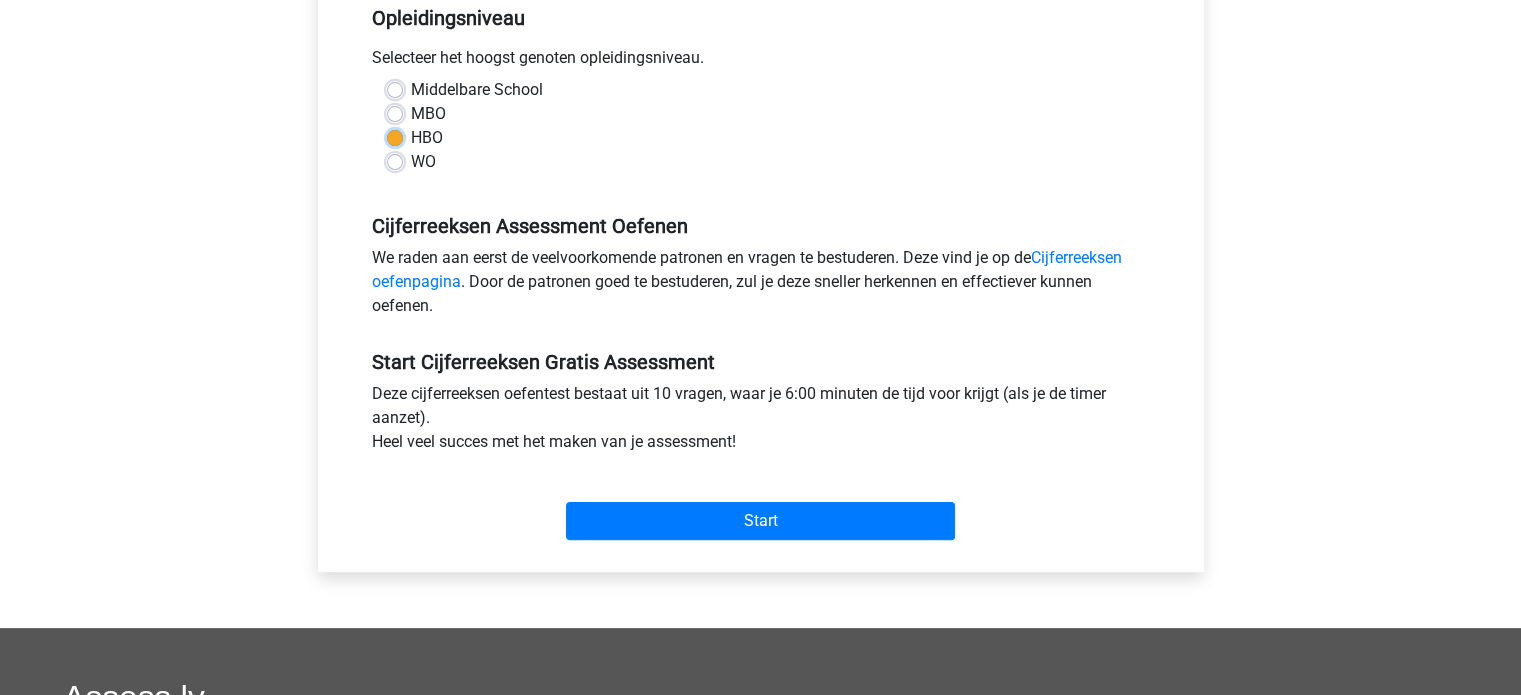 scroll, scrollTop: 500, scrollLeft: 0, axis: vertical 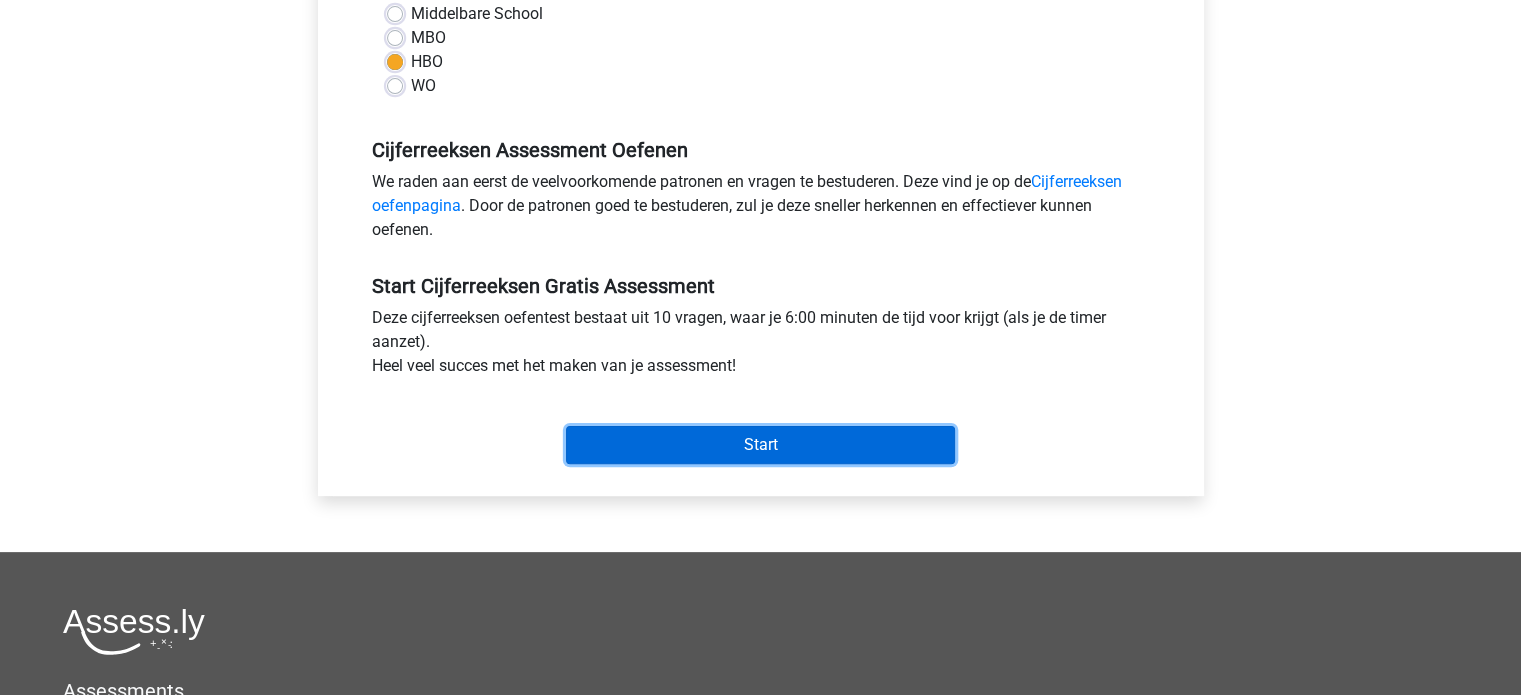 click on "Start" at bounding box center [760, 445] 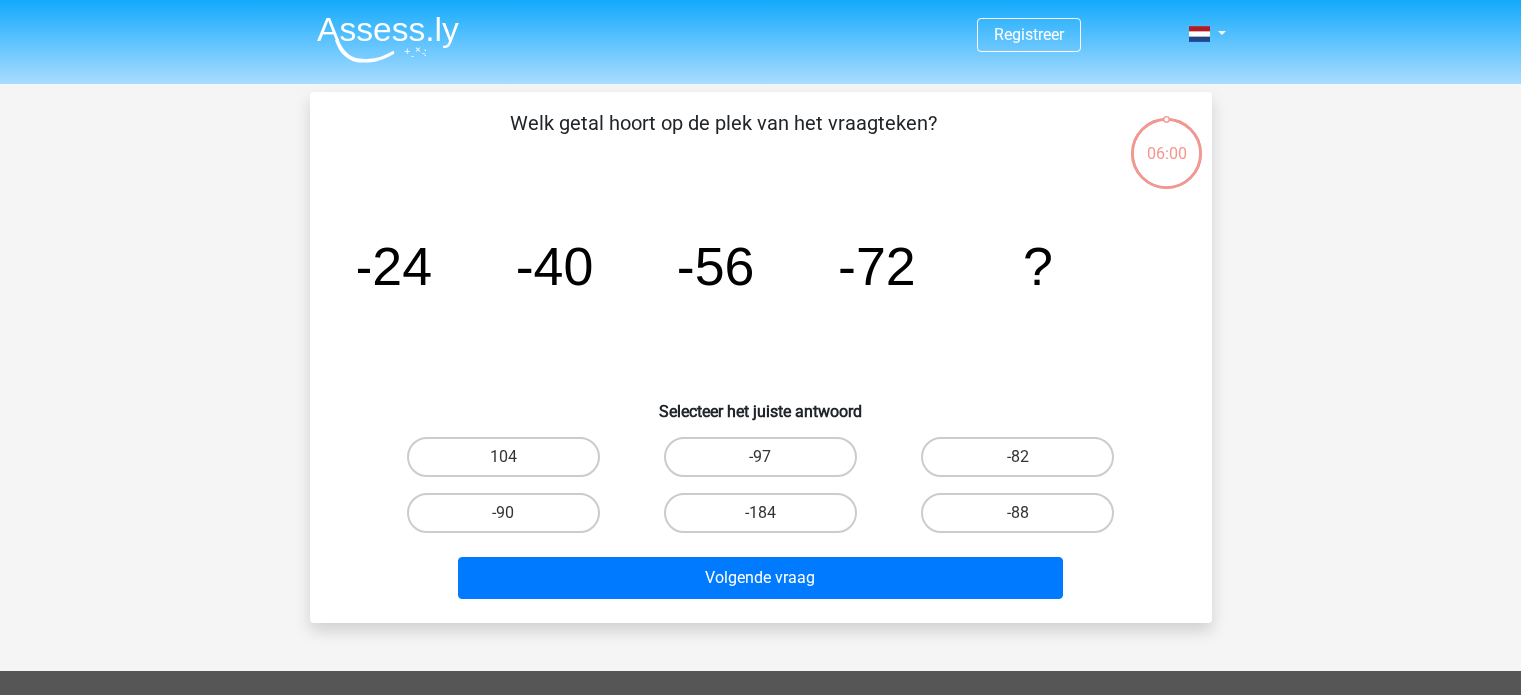 scroll, scrollTop: 0, scrollLeft: 0, axis: both 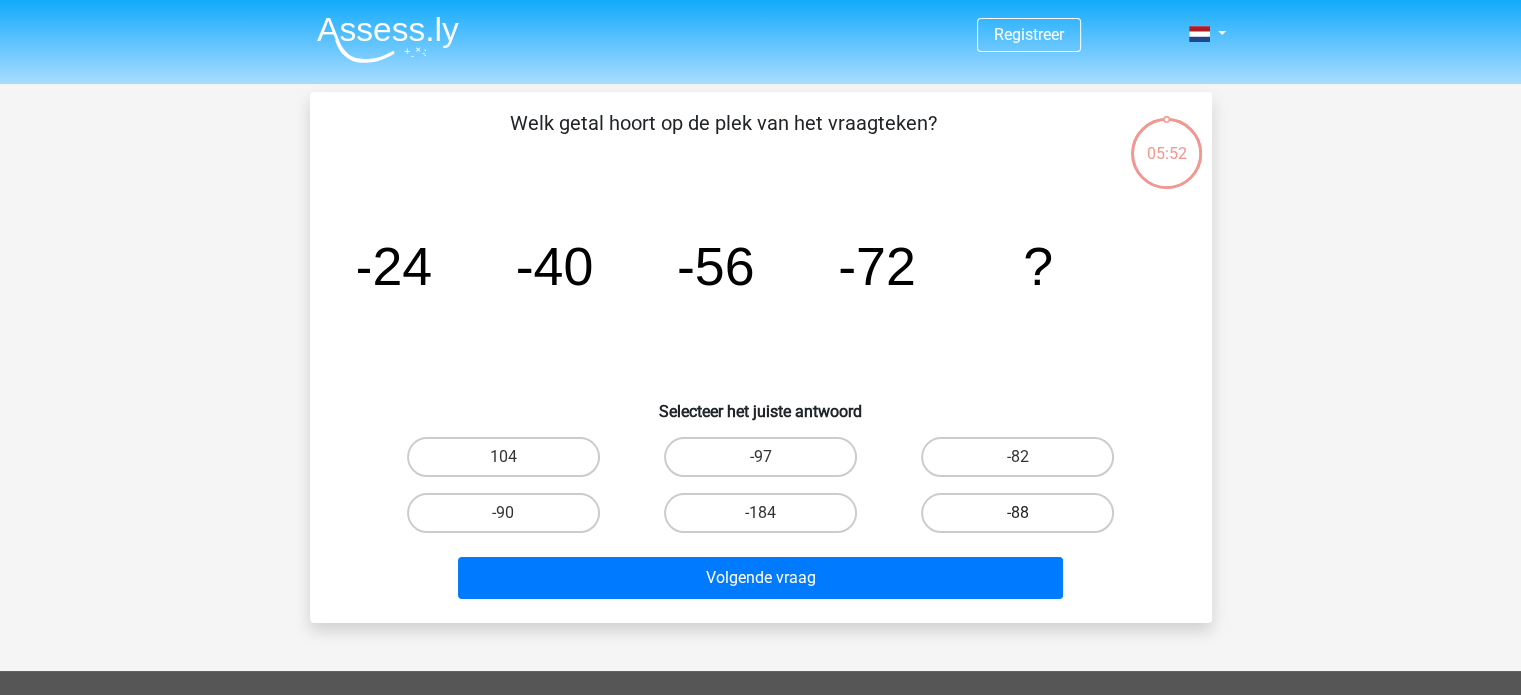 click on "-88" at bounding box center [1017, 513] 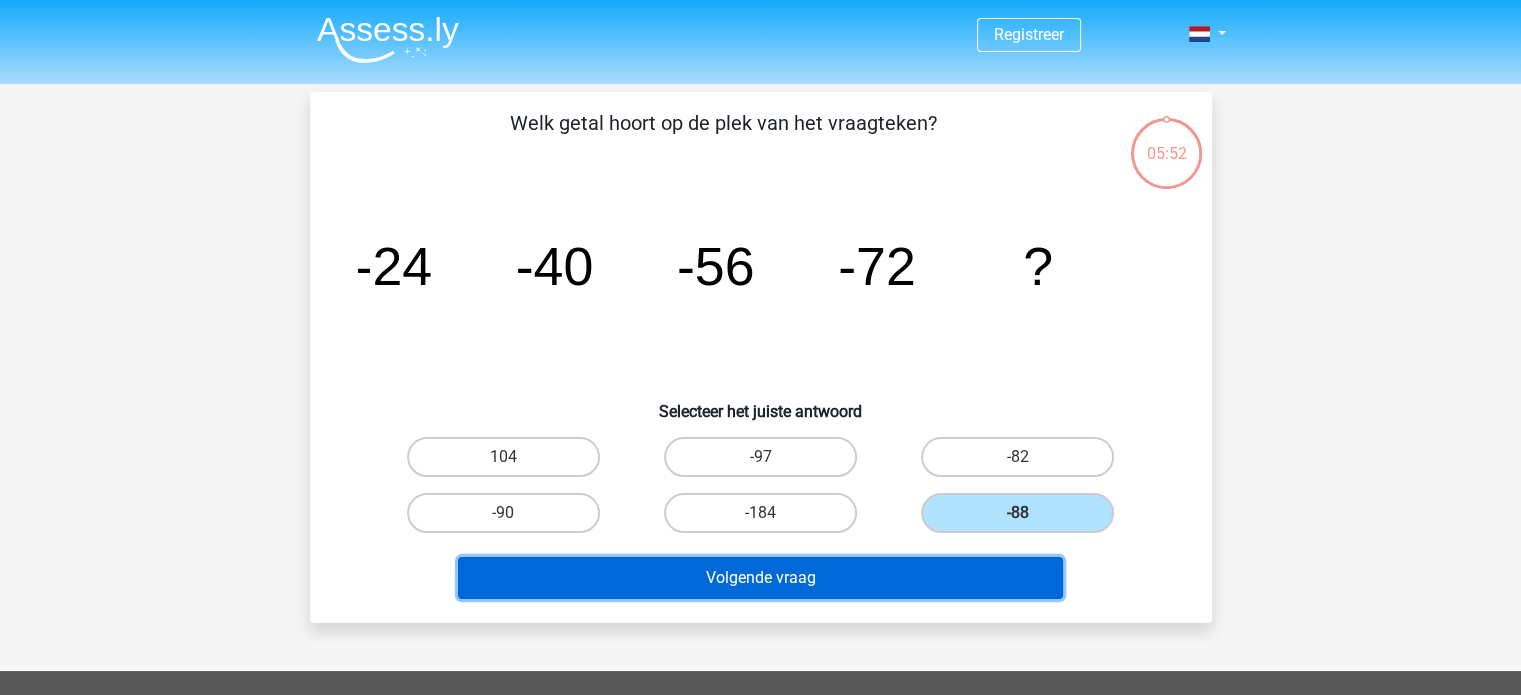 click on "Volgende vraag" at bounding box center [760, 578] 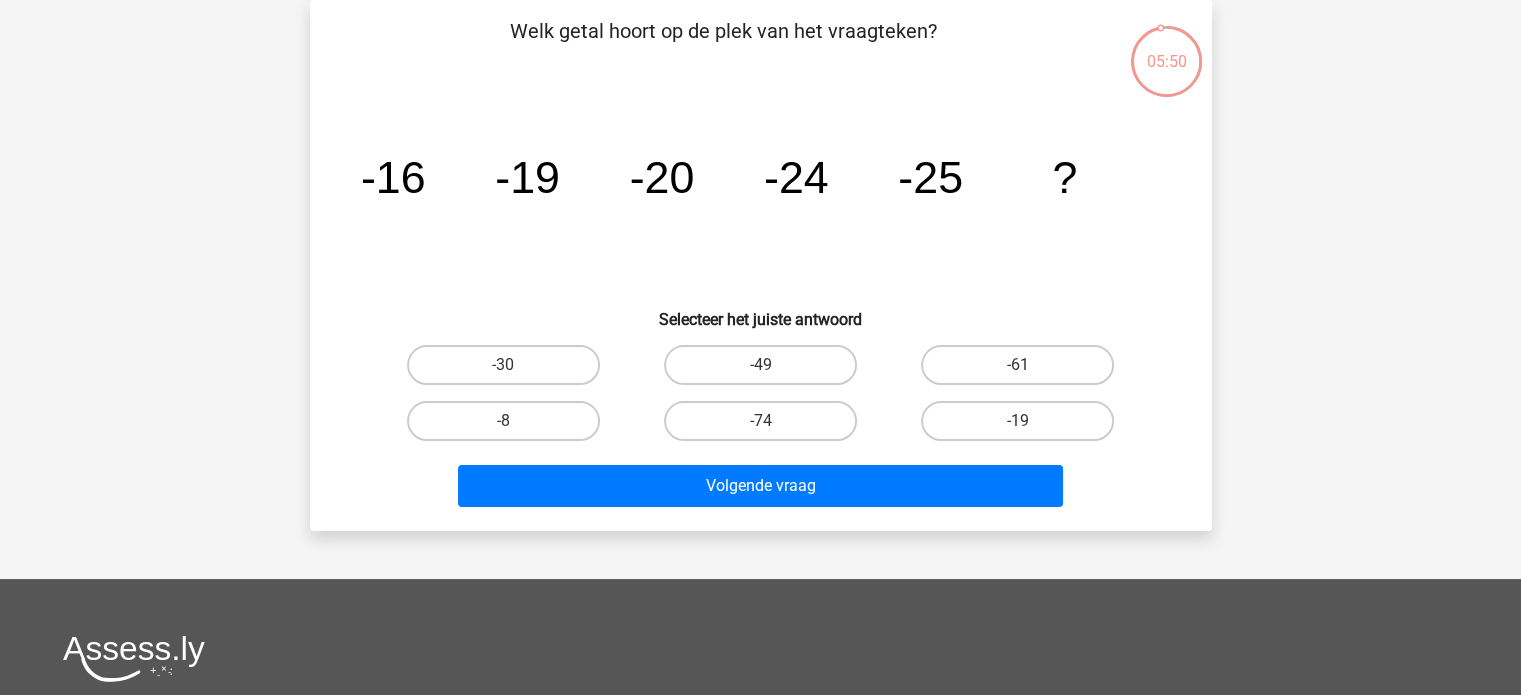 scroll, scrollTop: 0, scrollLeft: 0, axis: both 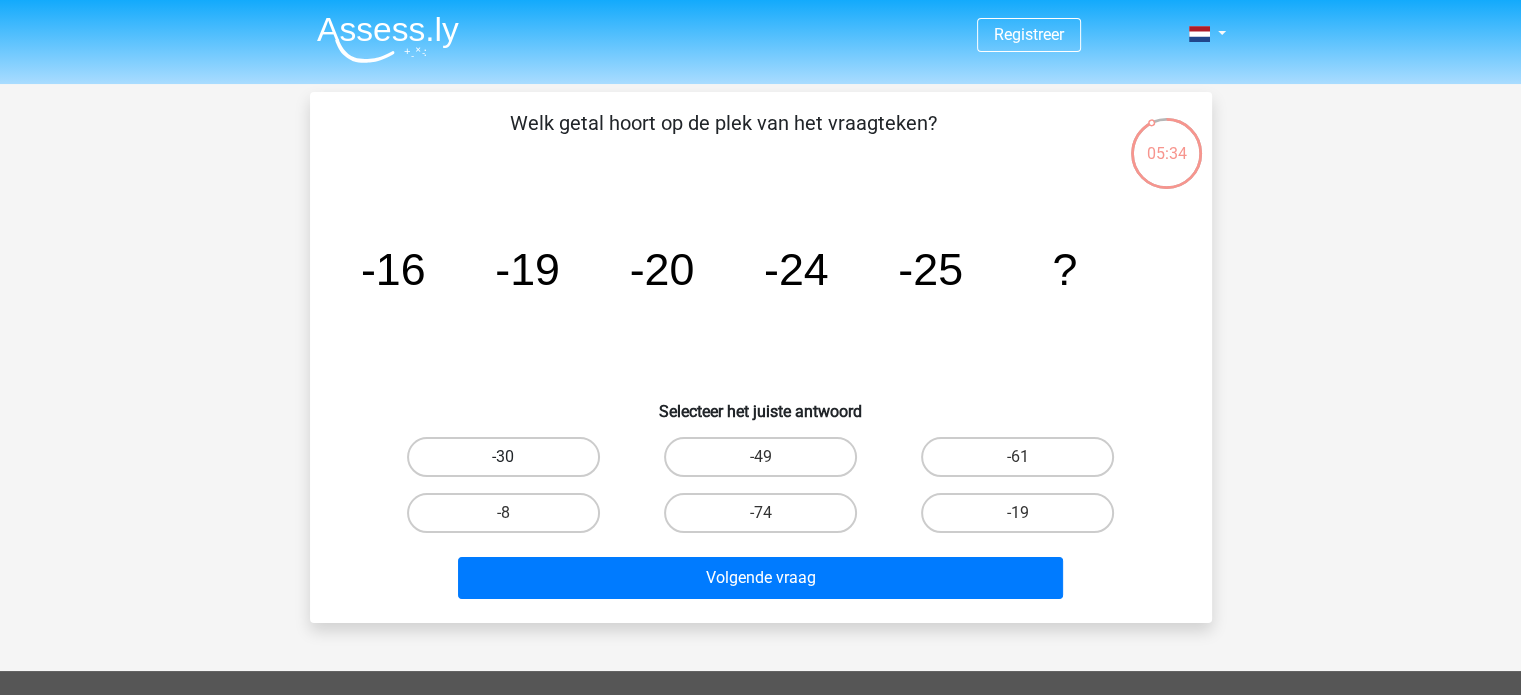 click on "-30" at bounding box center [503, 457] 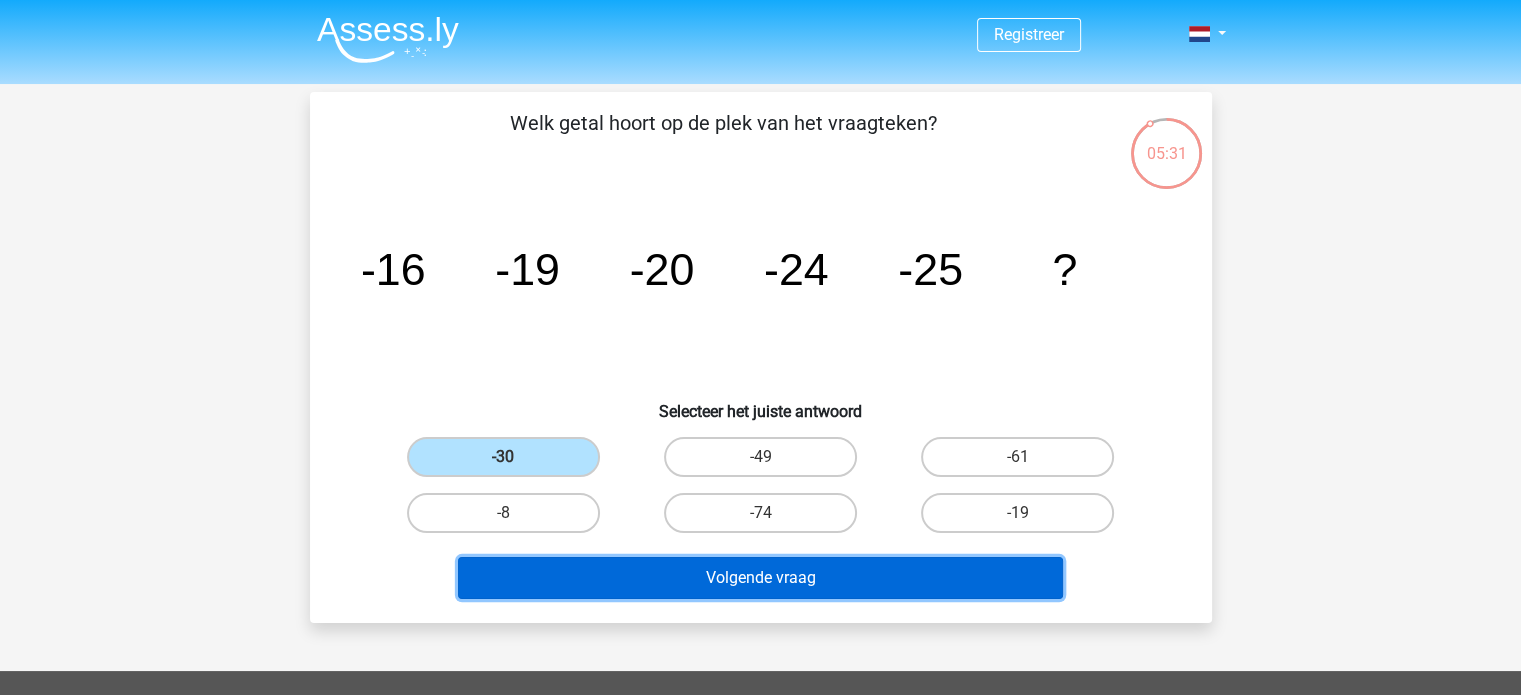 click on "Volgende vraag" at bounding box center (760, 578) 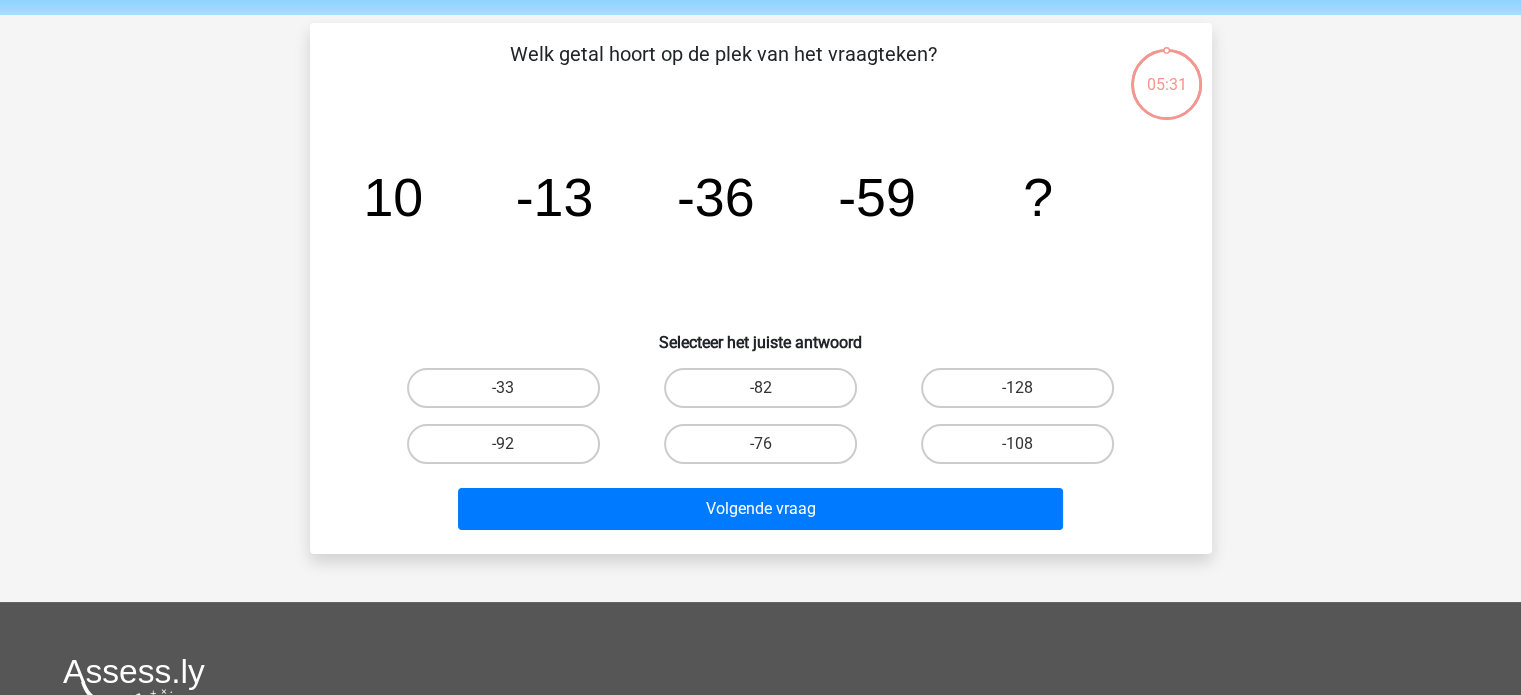 scroll, scrollTop: 92, scrollLeft: 0, axis: vertical 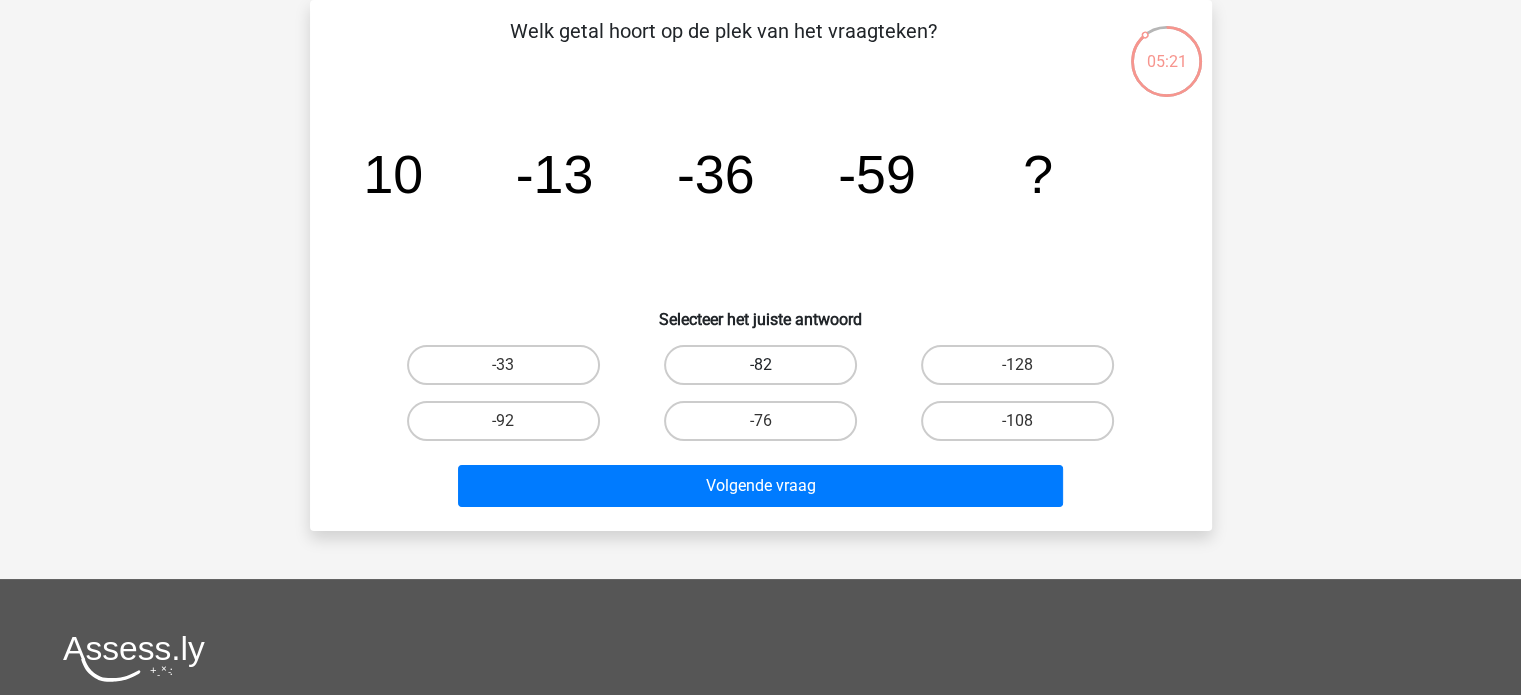 click on "-82" at bounding box center [760, 365] 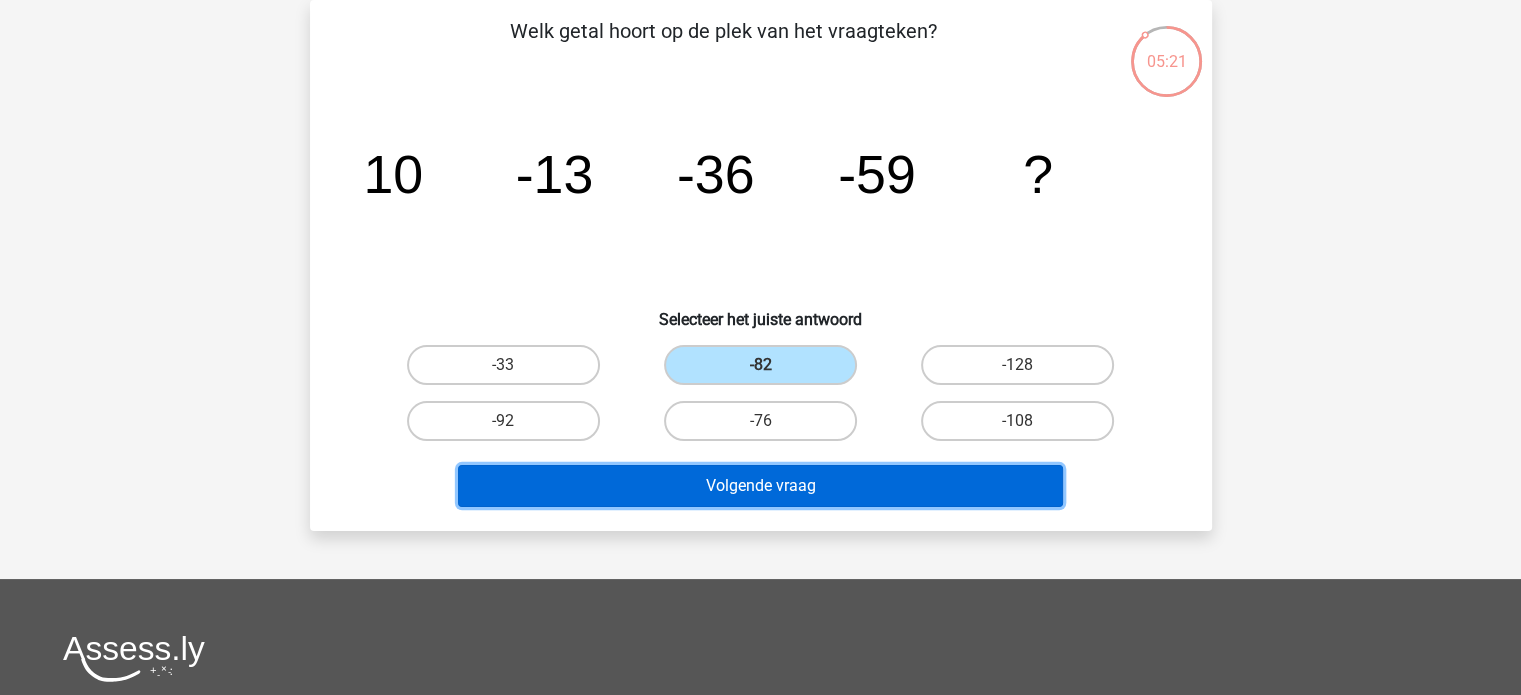 click on "Volgende vraag" at bounding box center [760, 486] 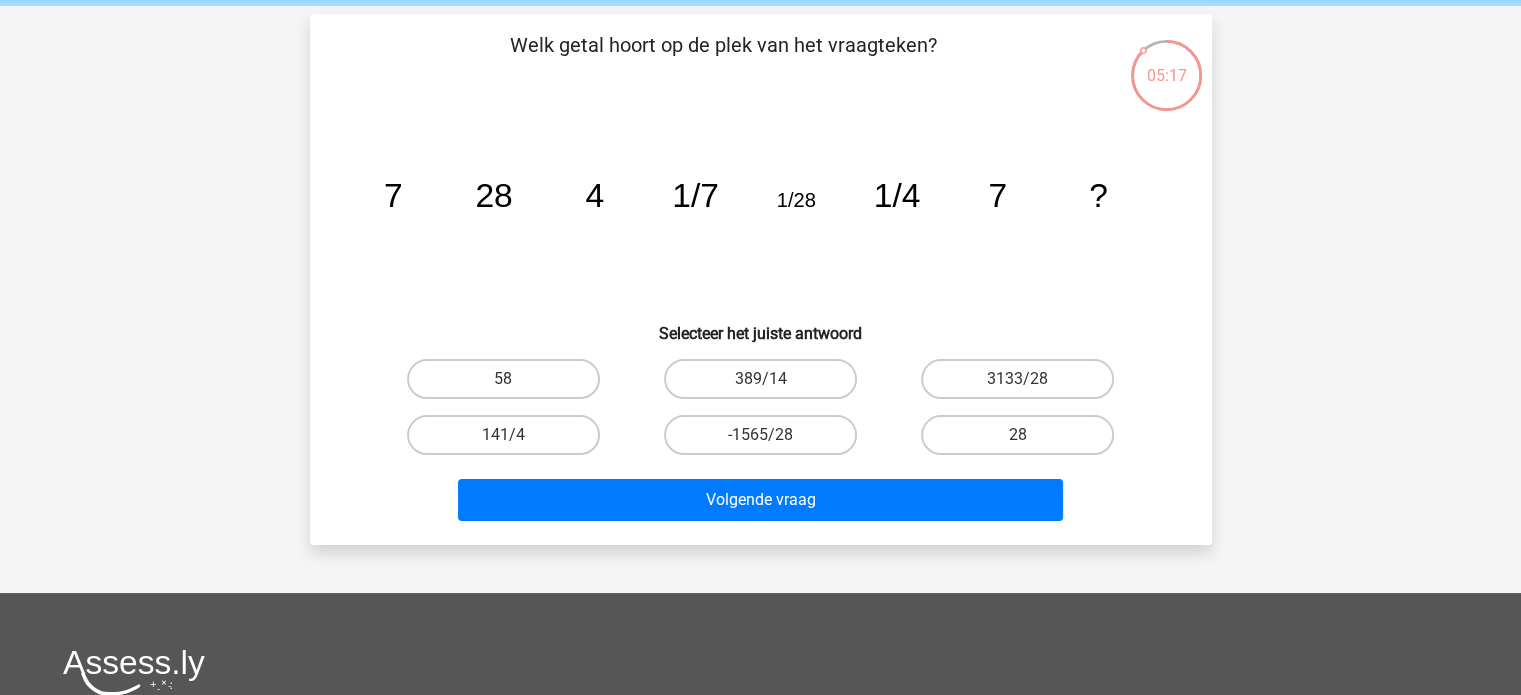 scroll, scrollTop: 100, scrollLeft: 0, axis: vertical 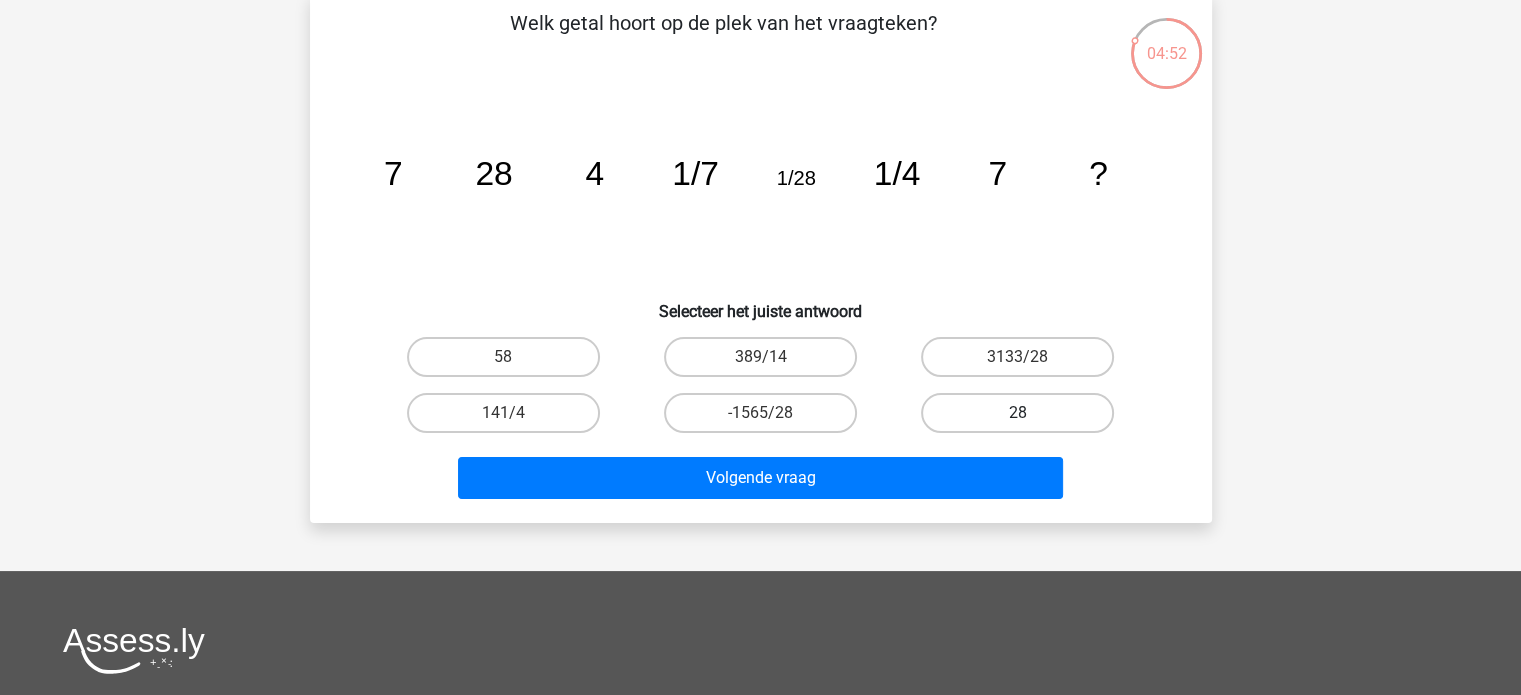 click on "28" at bounding box center [1017, 413] 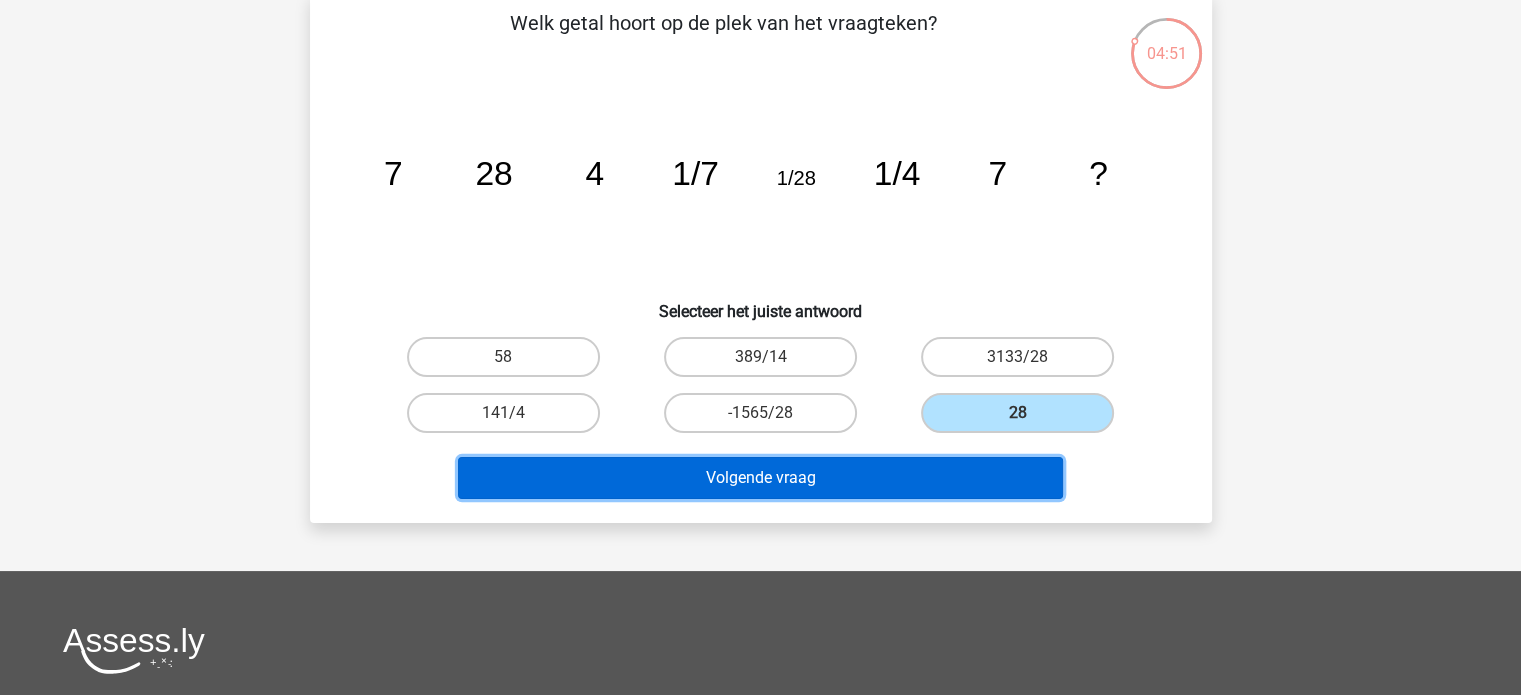 click on "Volgende vraag" at bounding box center [760, 478] 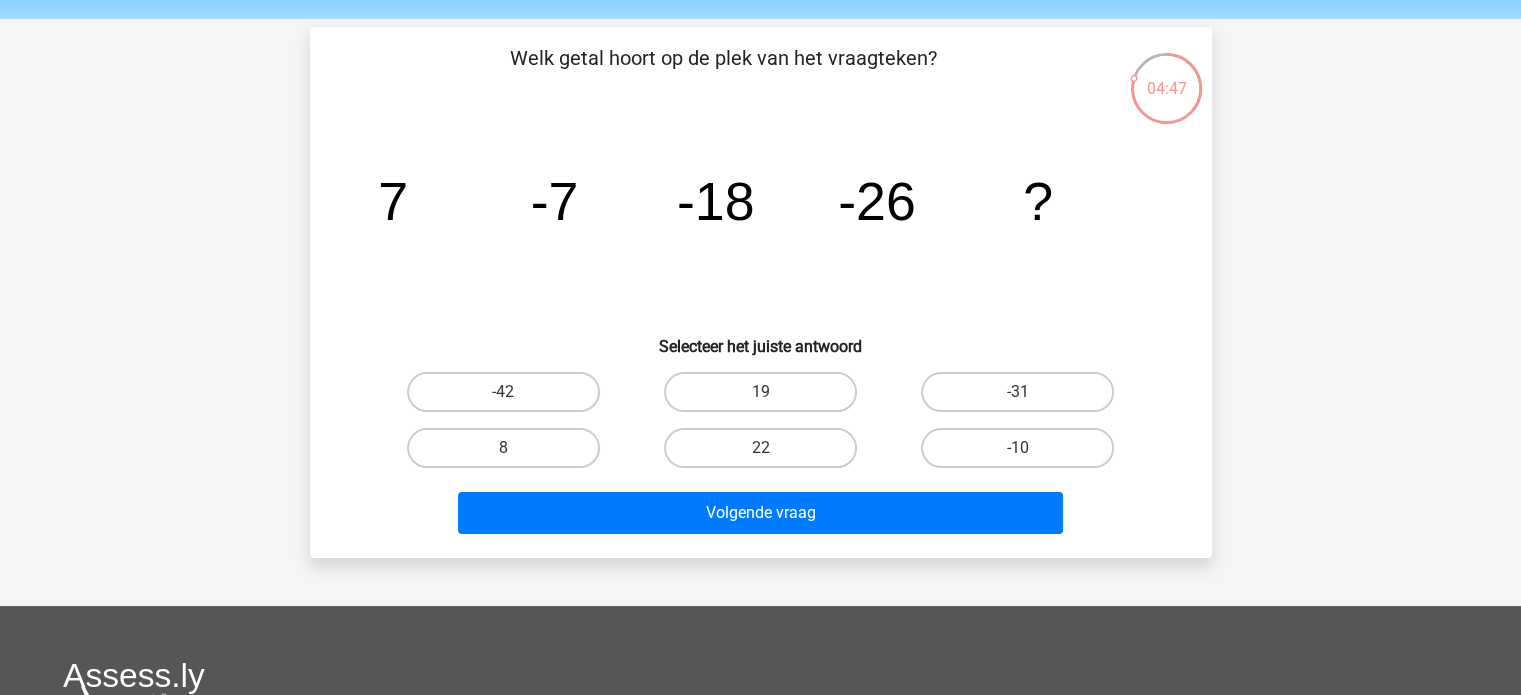scroll, scrollTop: 100, scrollLeft: 0, axis: vertical 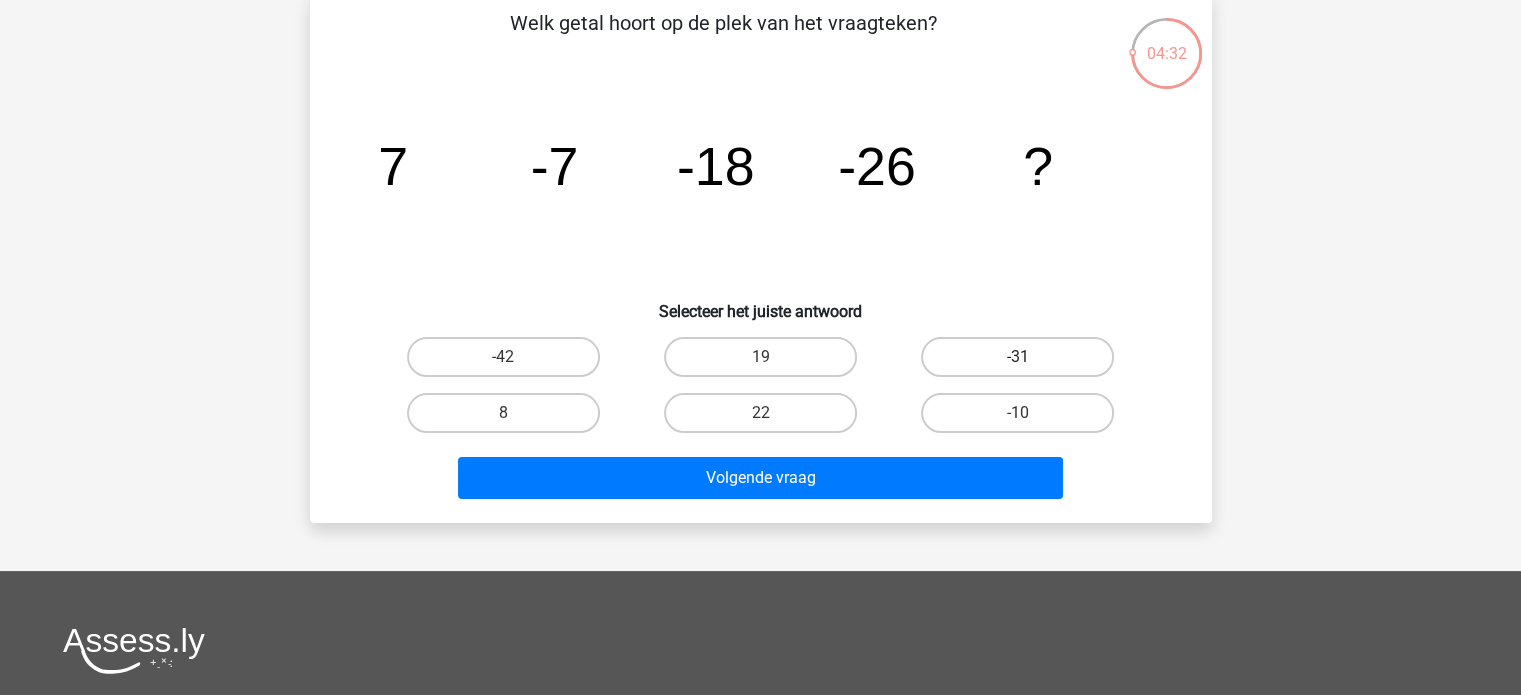 click on "-31" at bounding box center (1017, 357) 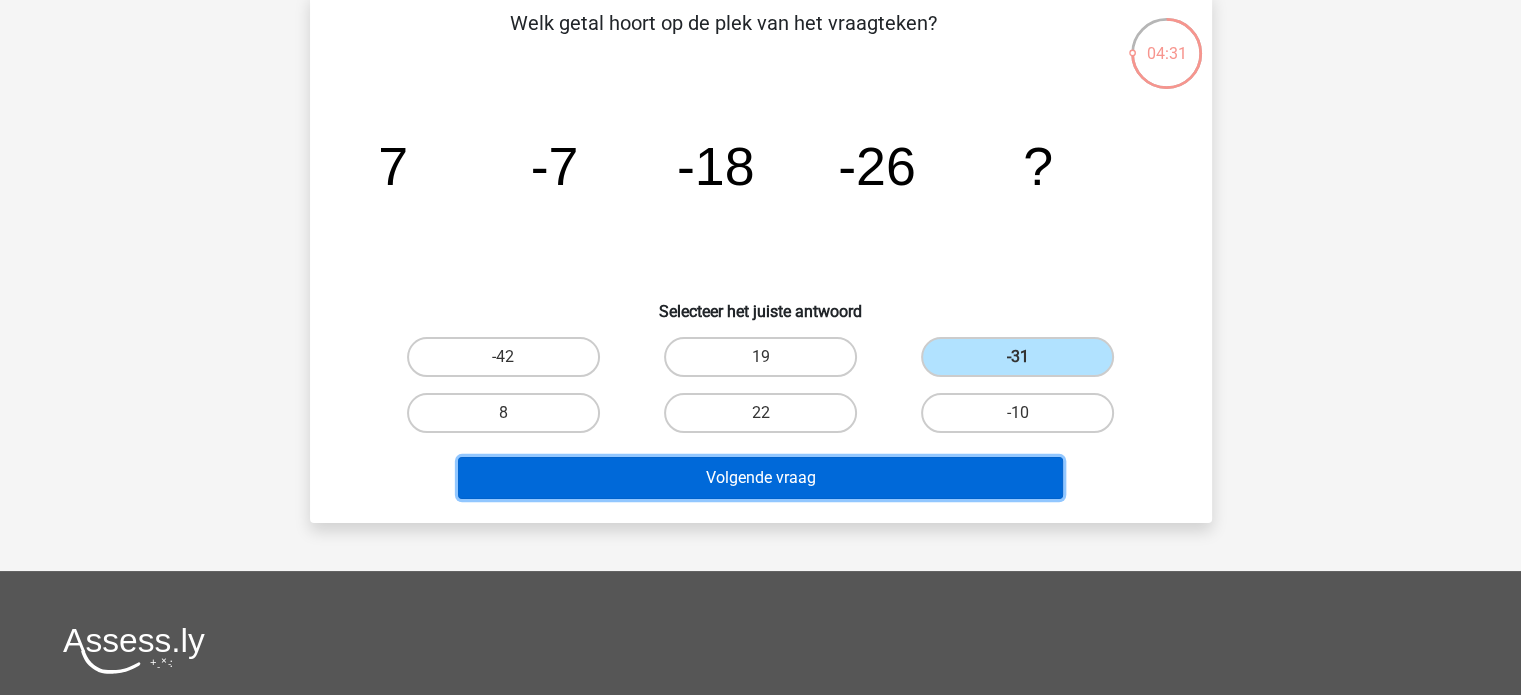 click on "Volgende vraag" at bounding box center (760, 478) 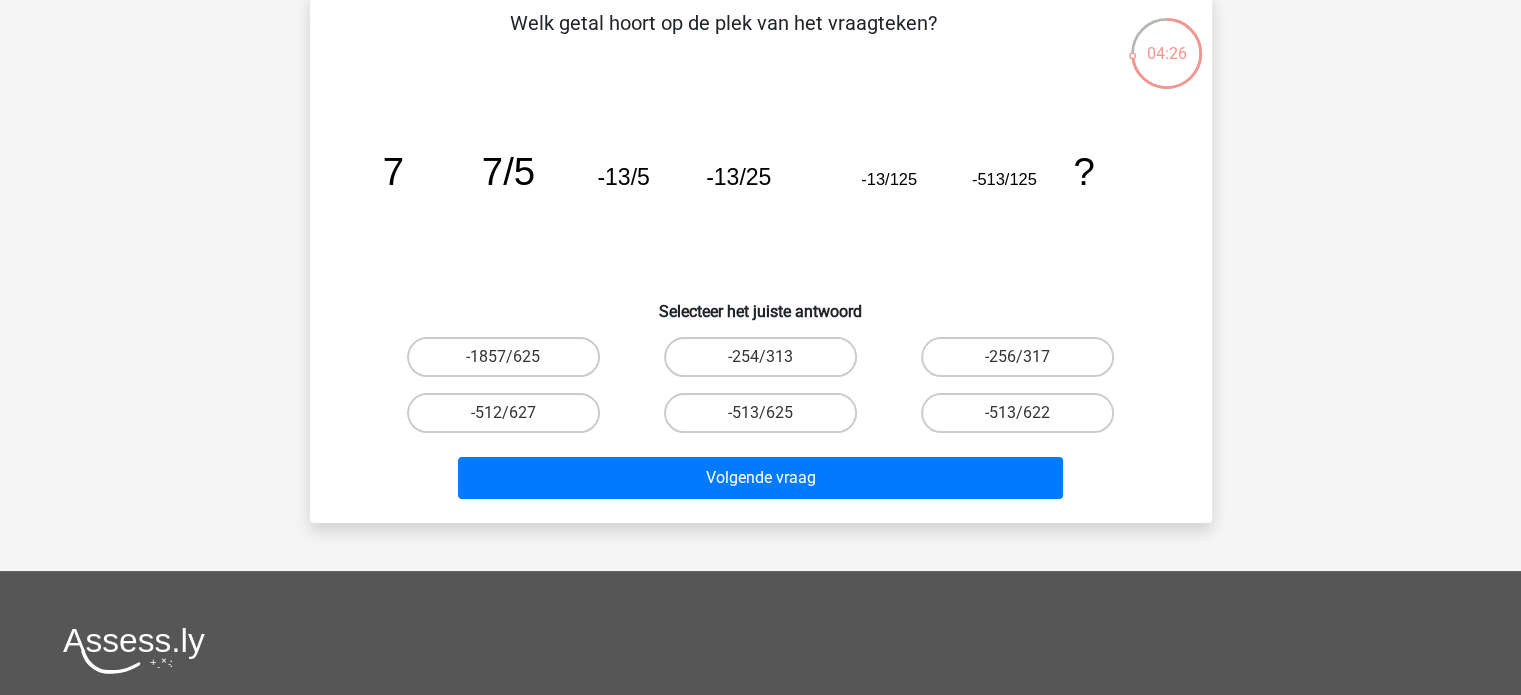 scroll, scrollTop: 0, scrollLeft: 0, axis: both 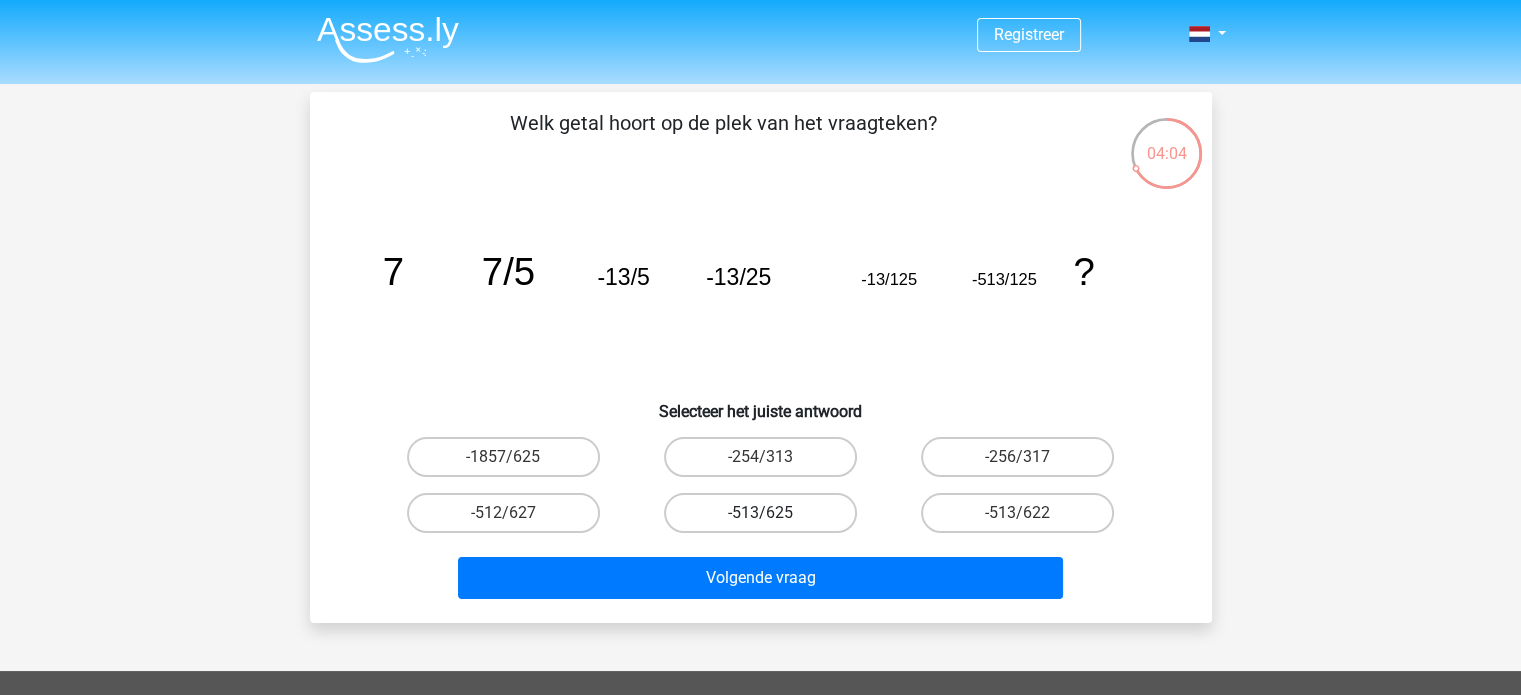 click on "-513/625" at bounding box center [760, 513] 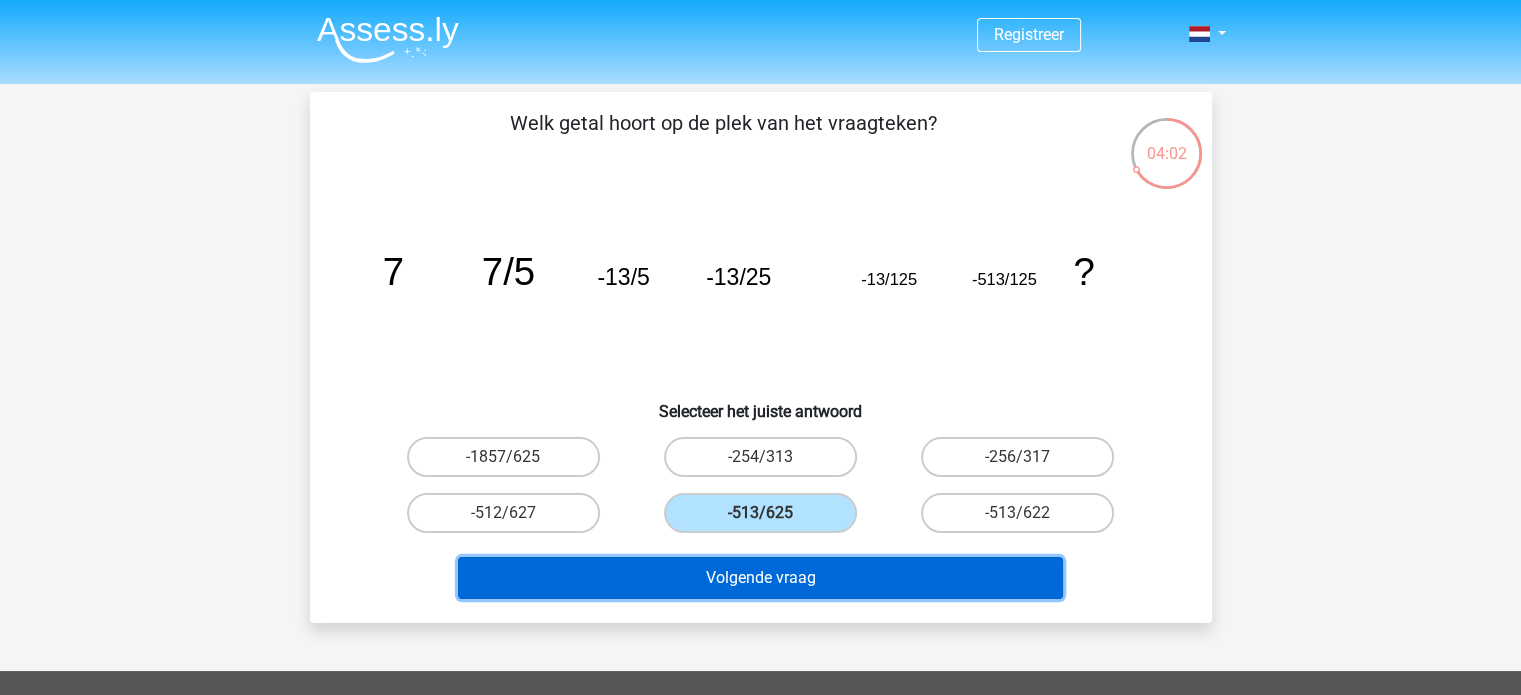 click on "Volgende vraag" at bounding box center (760, 578) 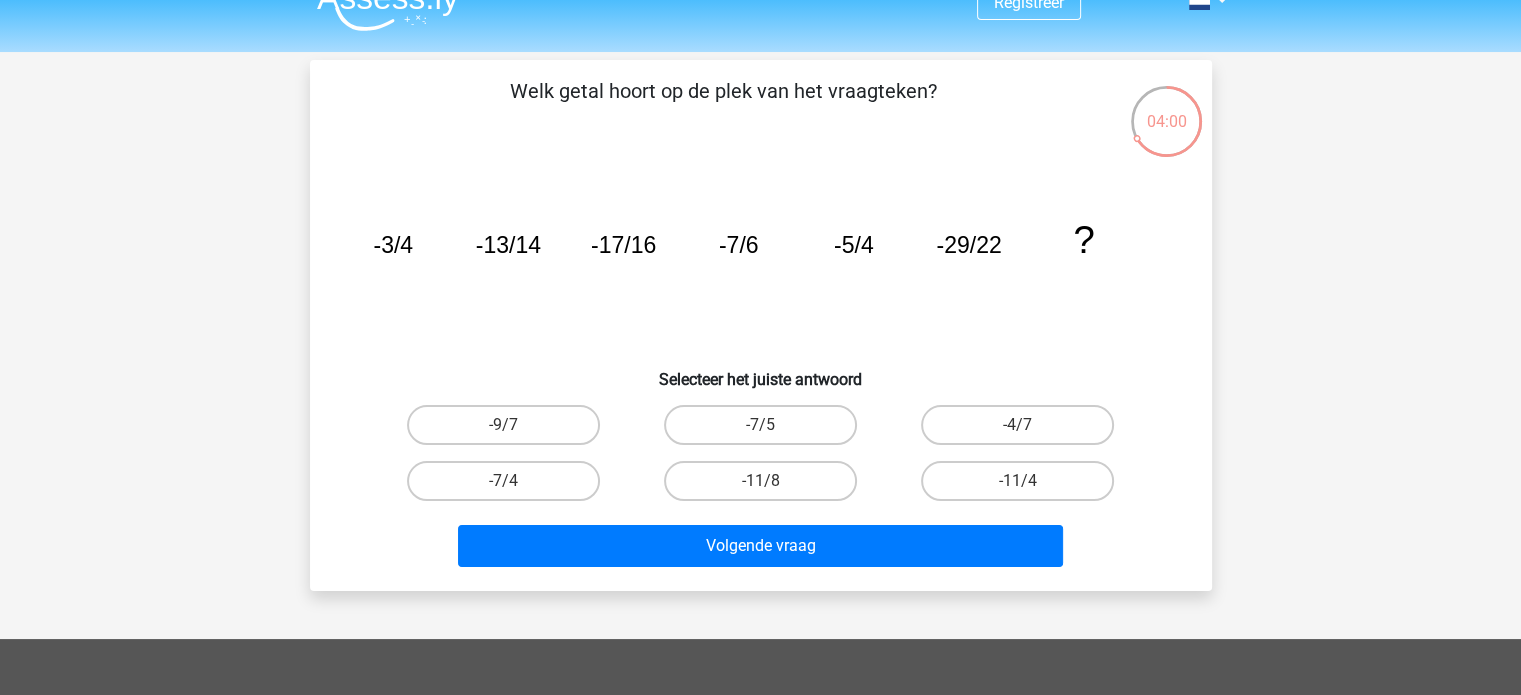scroll, scrollTop: 0, scrollLeft: 0, axis: both 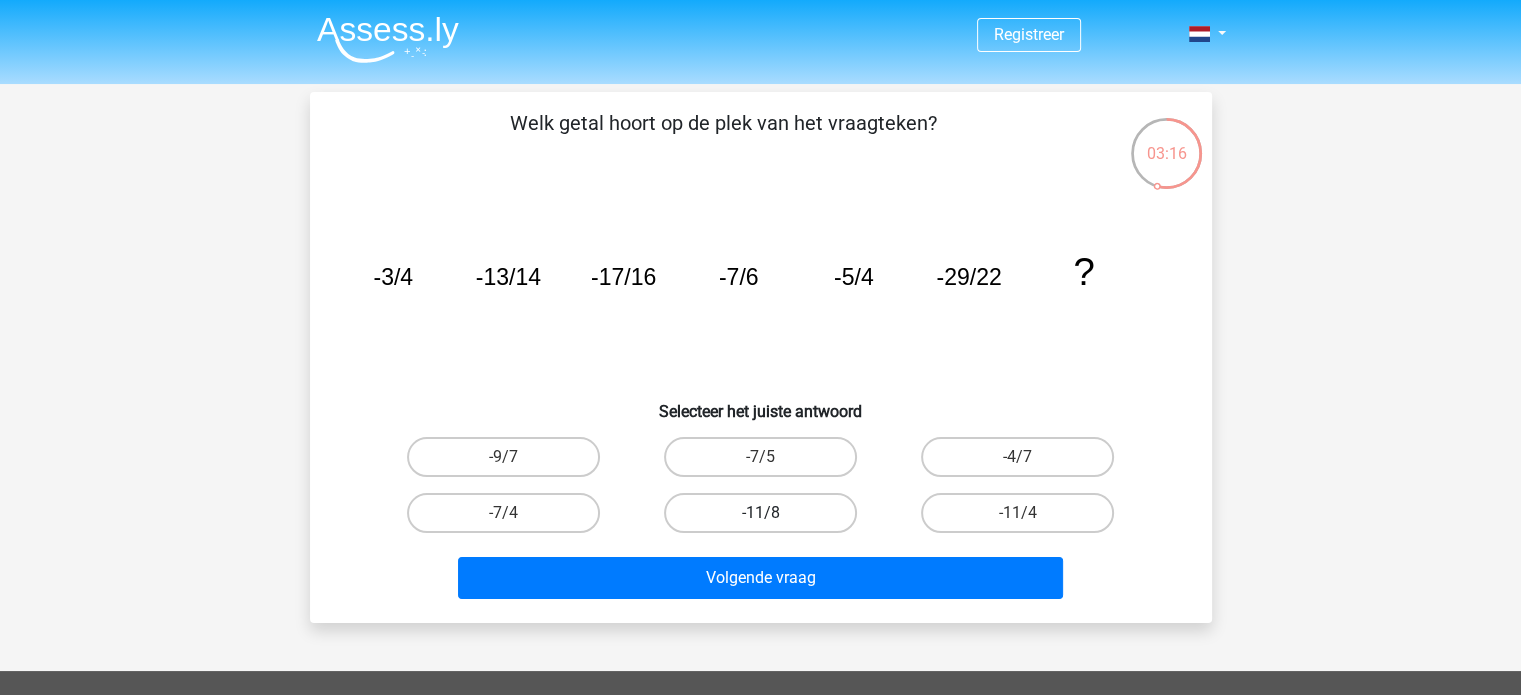 click on "-11/8" at bounding box center (760, 513) 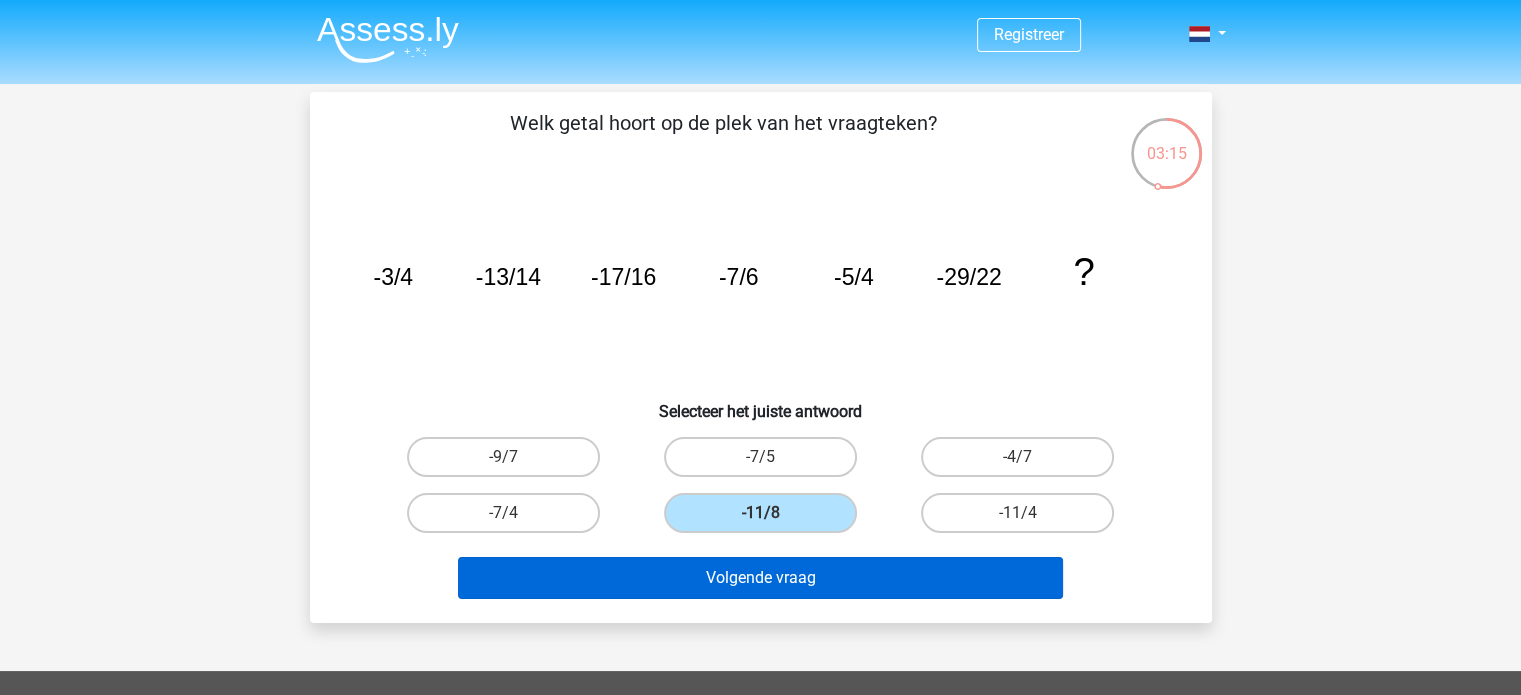 drag, startPoint x: 802, startPoint y: 539, endPoint x: 801, endPoint y: 569, distance: 30.016663 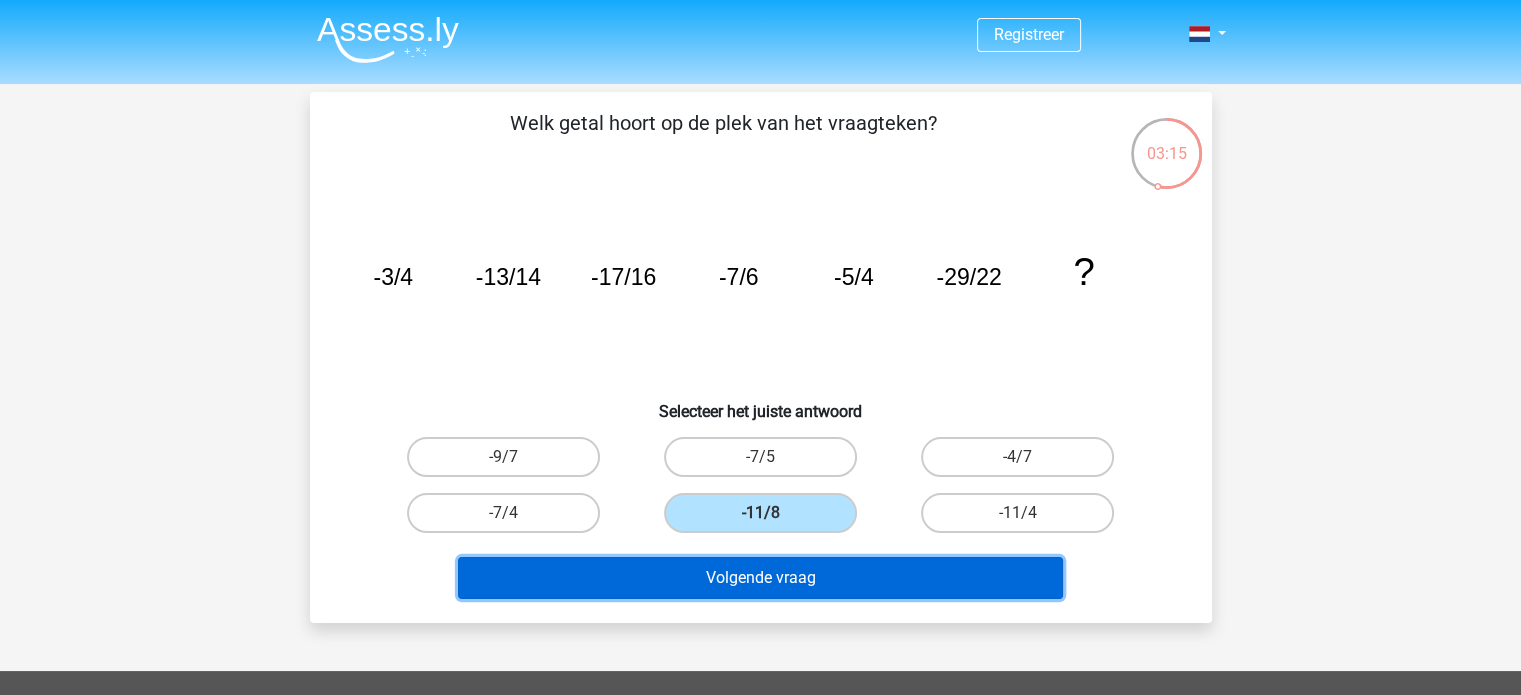 click on "Volgende vraag" at bounding box center [760, 578] 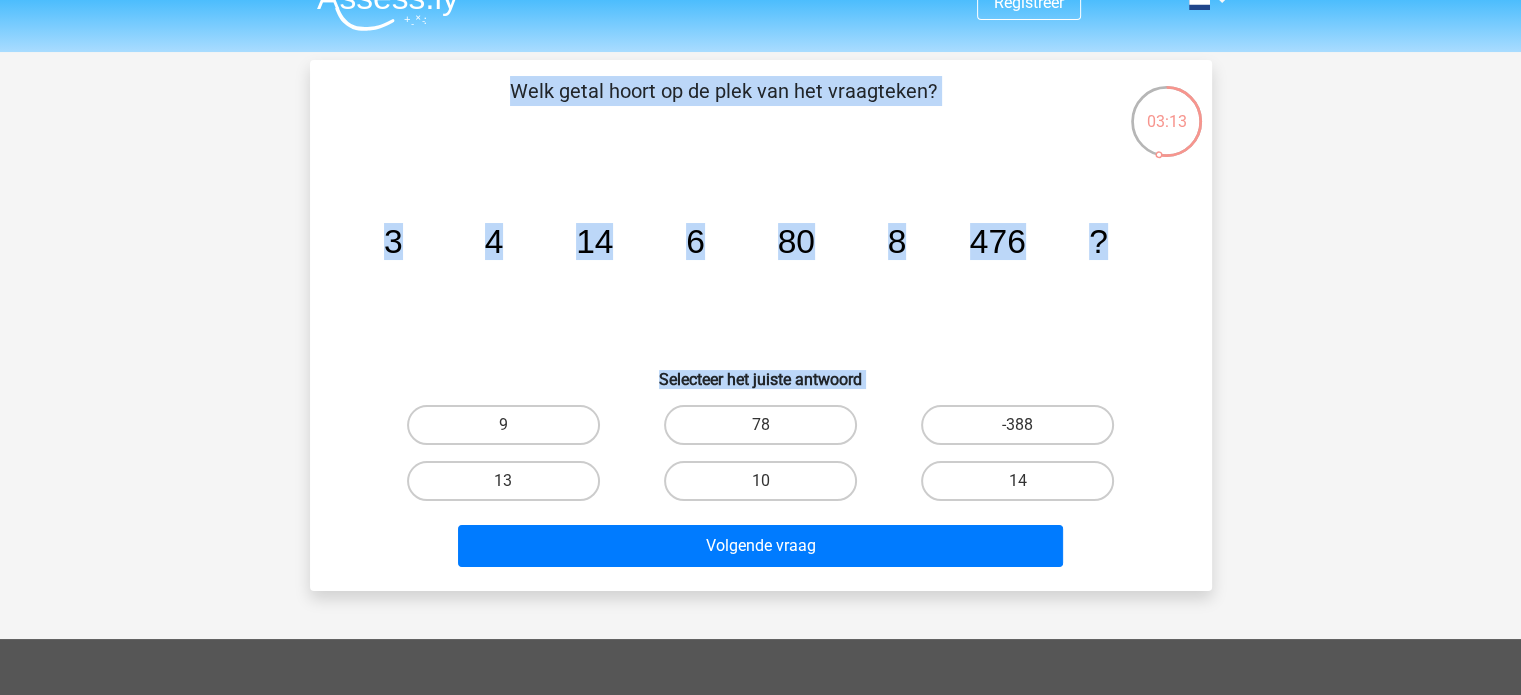 scroll, scrollTop: 0, scrollLeft: 0, axis: both 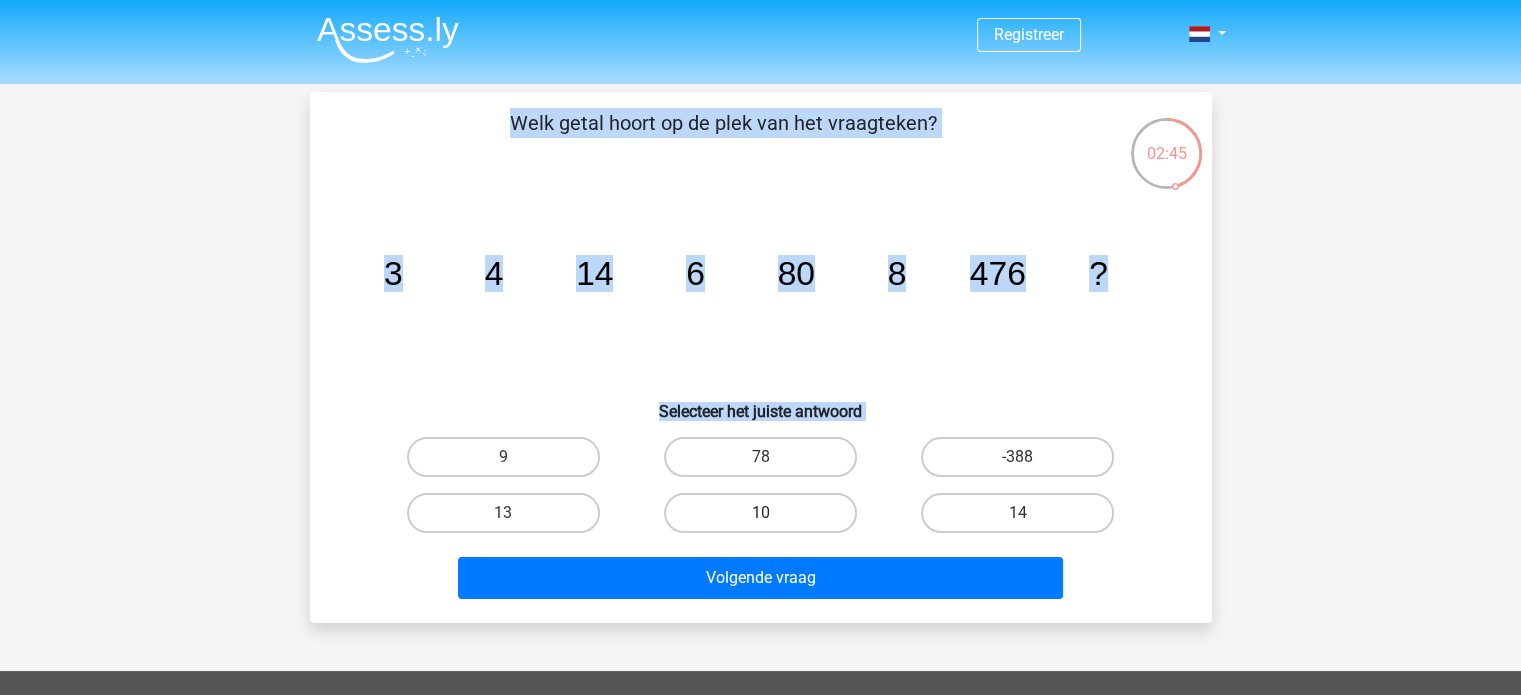 click on "10" at bounding box center [760, 513] 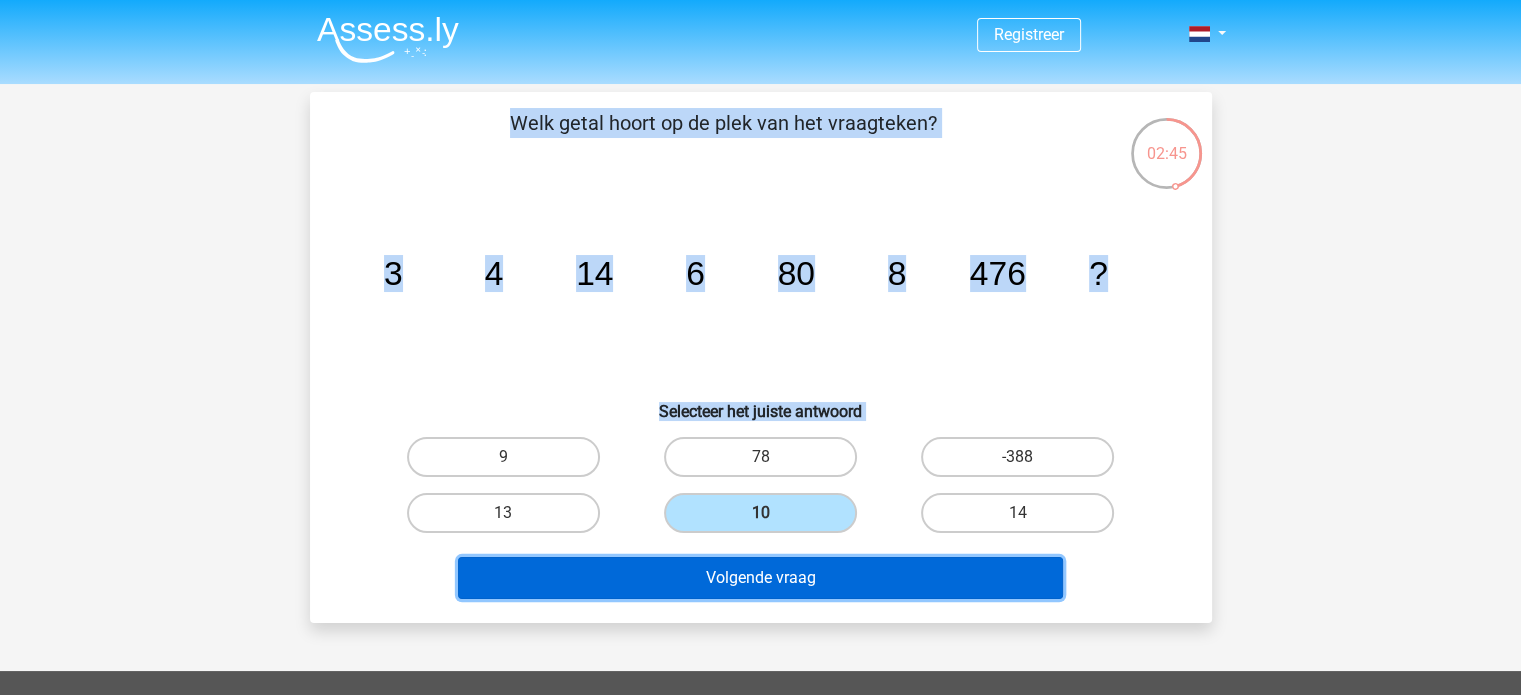 click on "Volgende vraag" at bounding box center [760, 578] 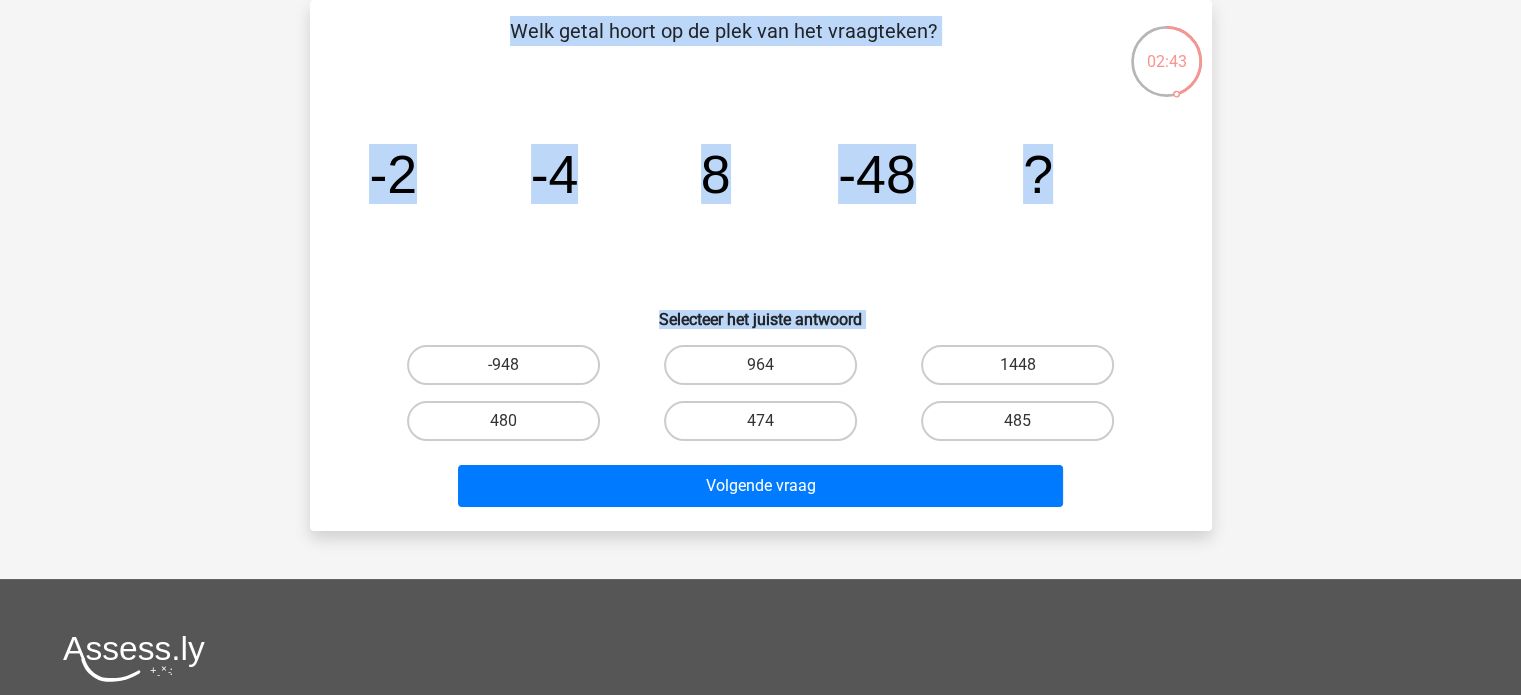 scroll, scrollTop: 0, scrollLeft: 0, axis: both 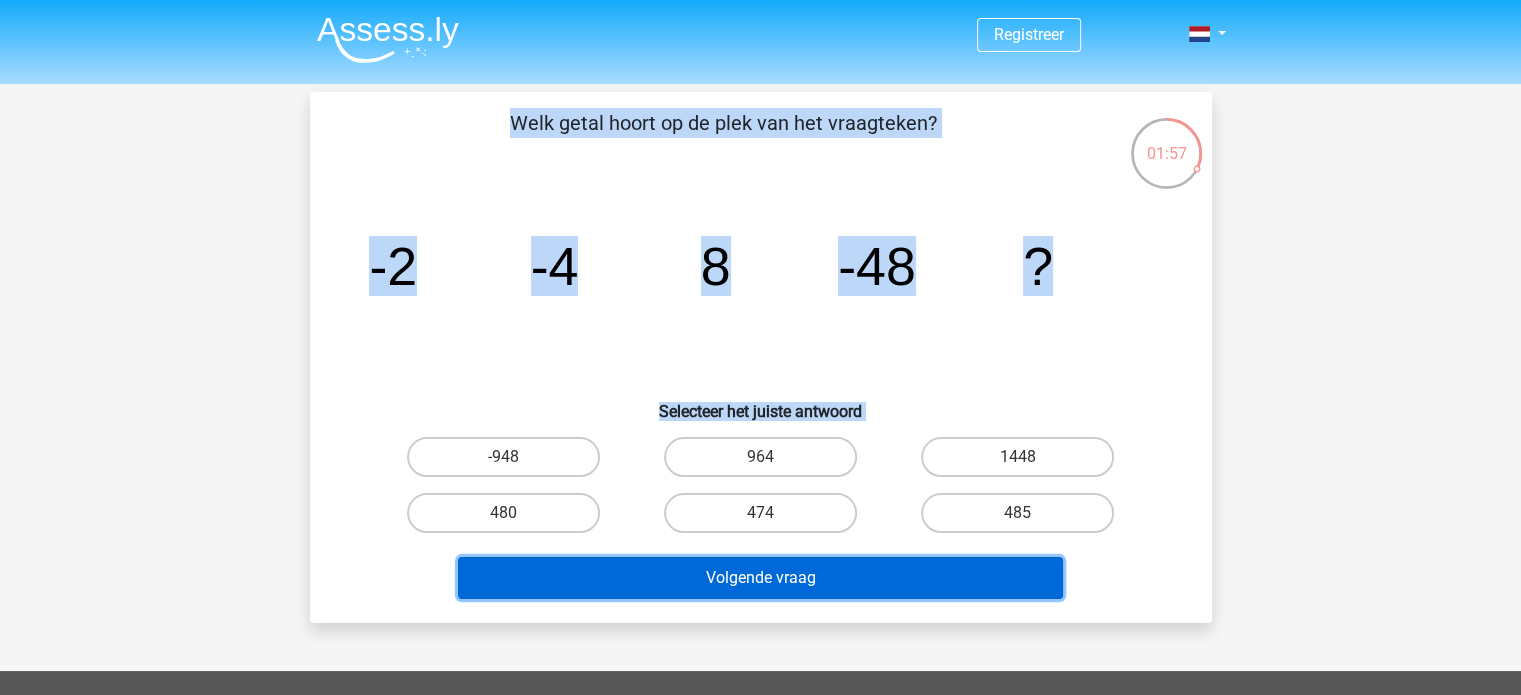 click on "Volgende vraag" at bounding box center [760, 578] 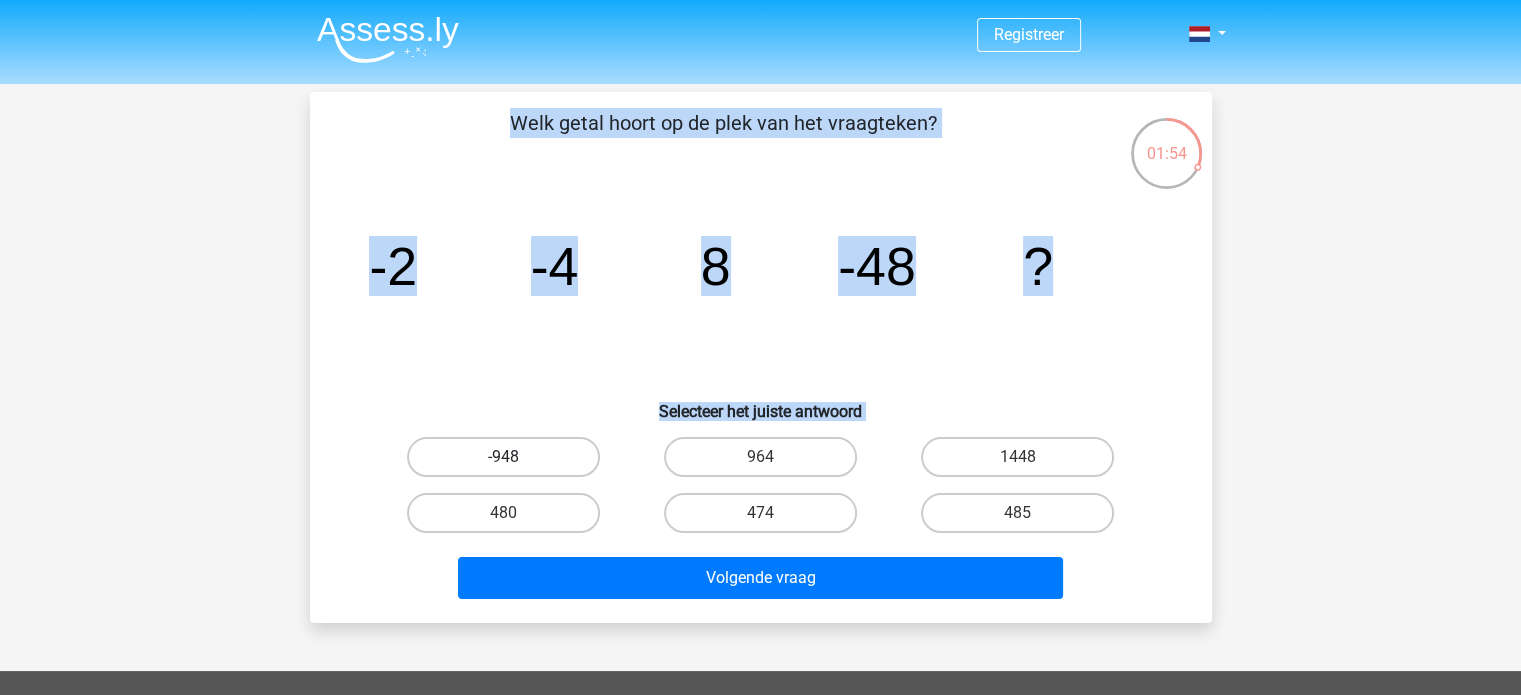 click on "-948" at bounding box center (503, 457) 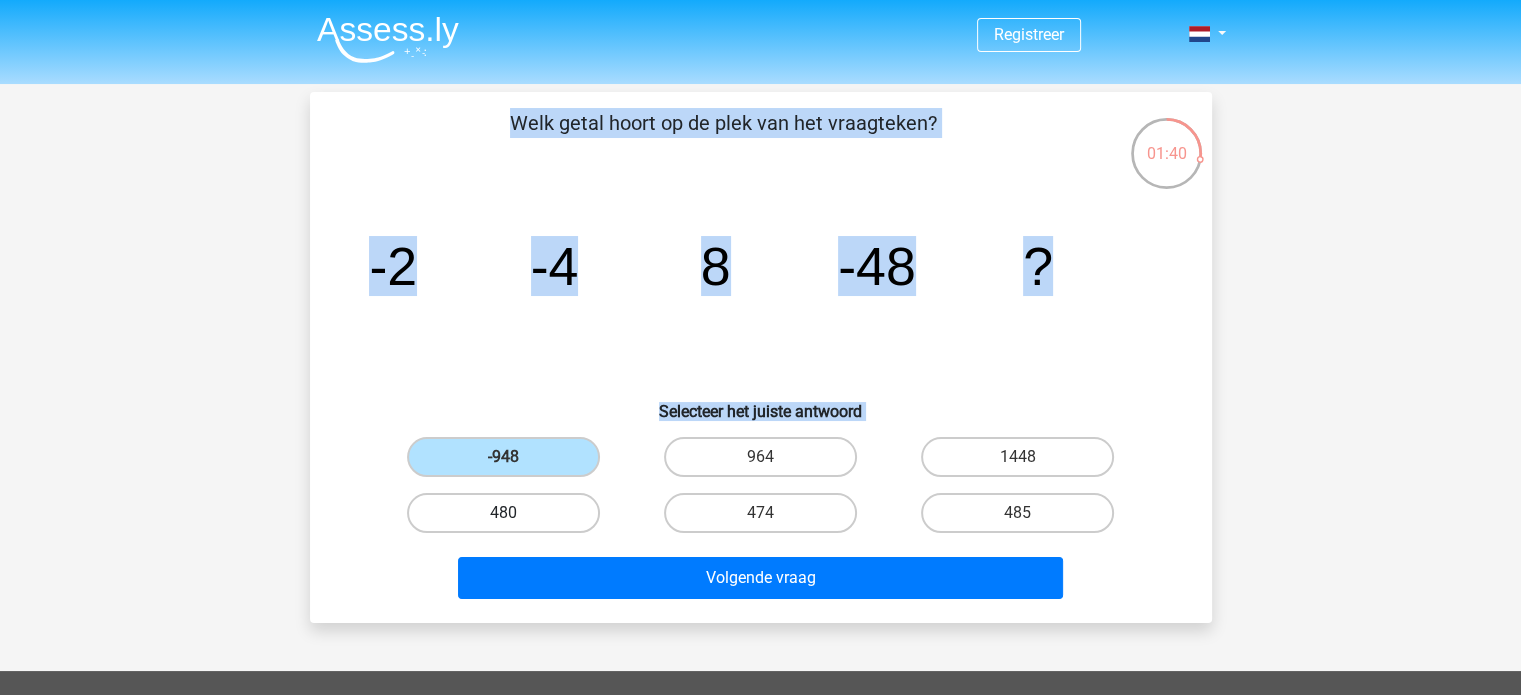 click on "480" at bounding box center [503, 513] 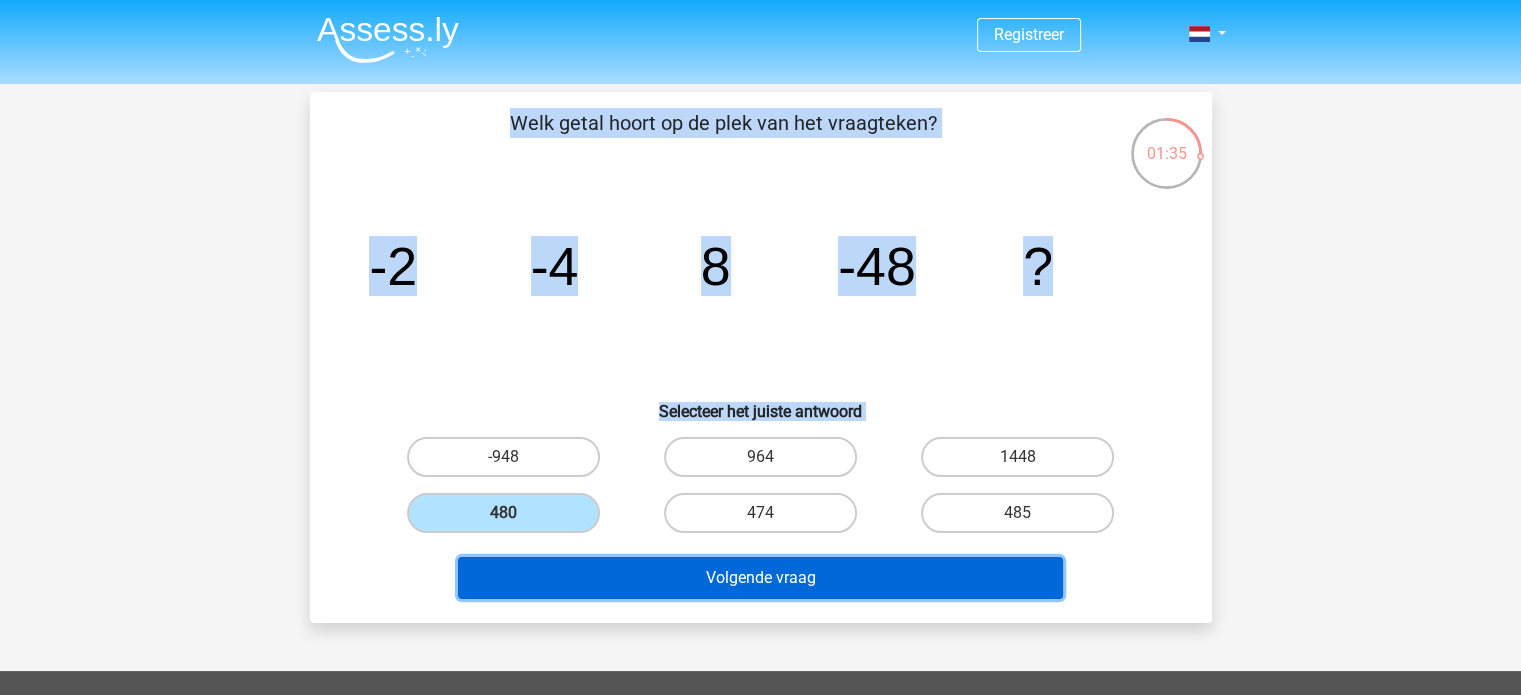 click on "Volgende vraag" at bounding box center [760, 578] 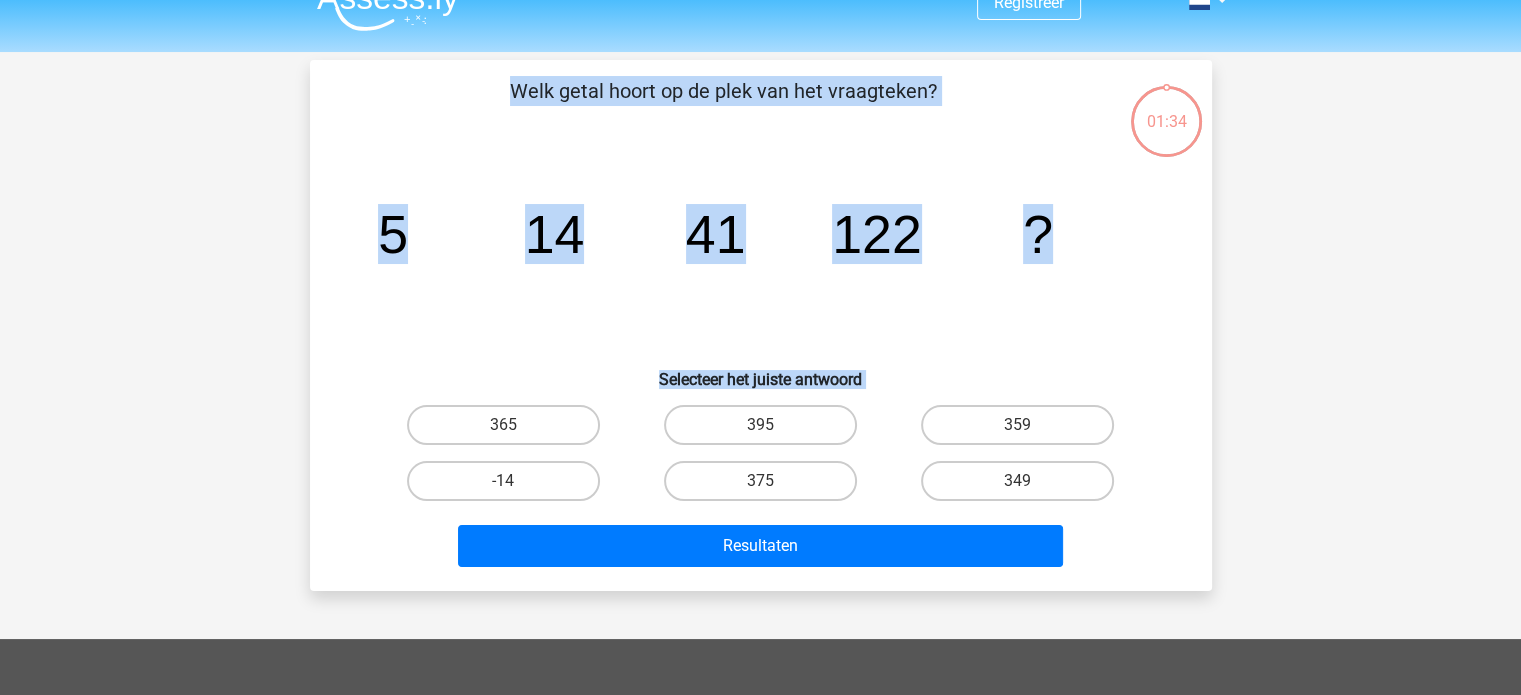 scroll, scrollTop: 0, scrollLeft: 0, axis: both 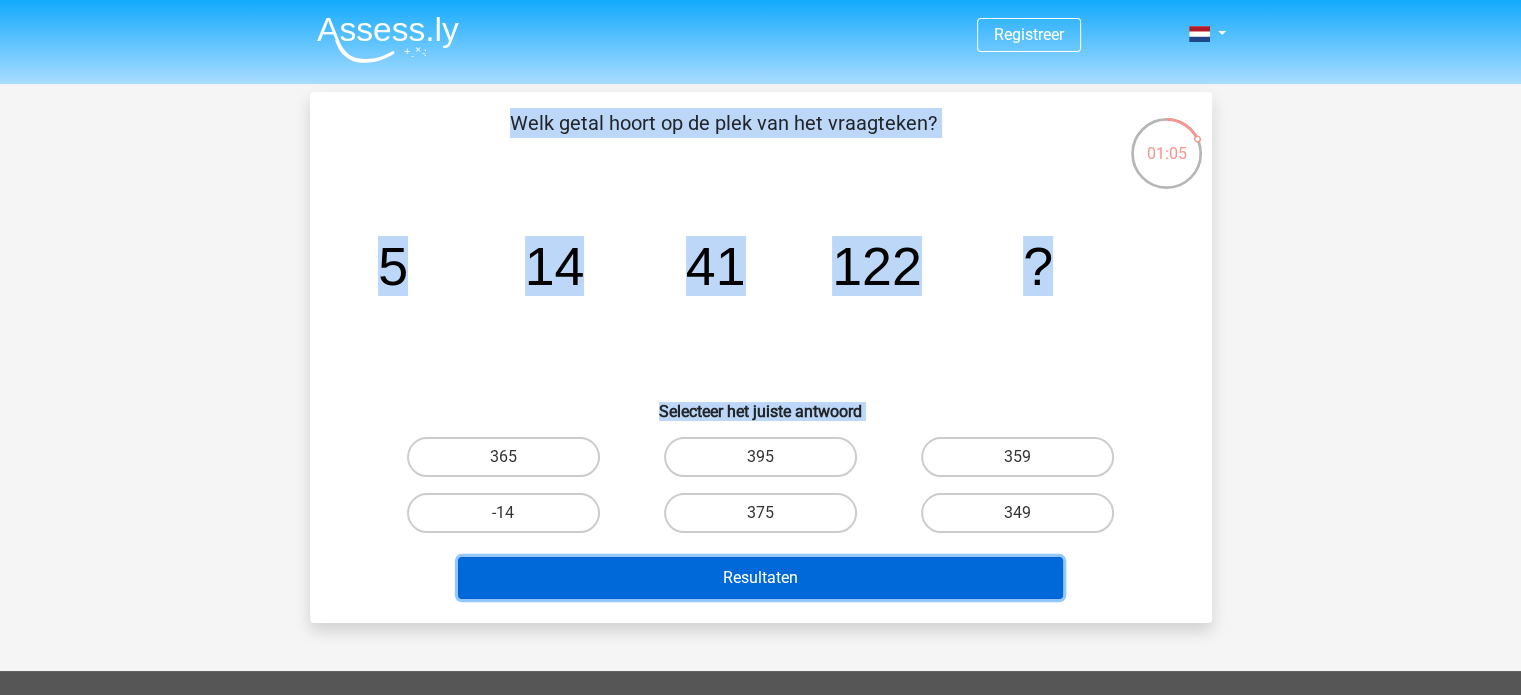 click on "Resultaten" at bounding box center [760, 578] 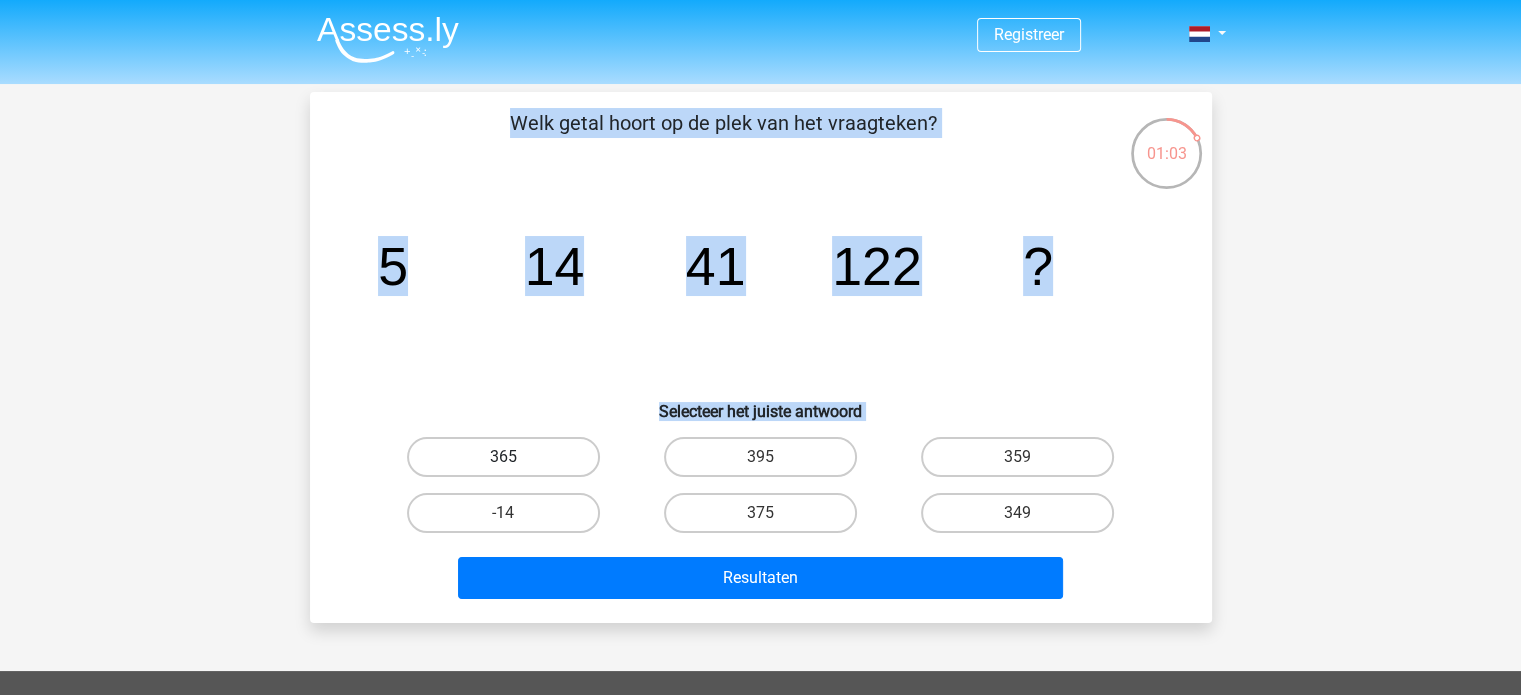 click on "365" at bounding box center [503, 457] 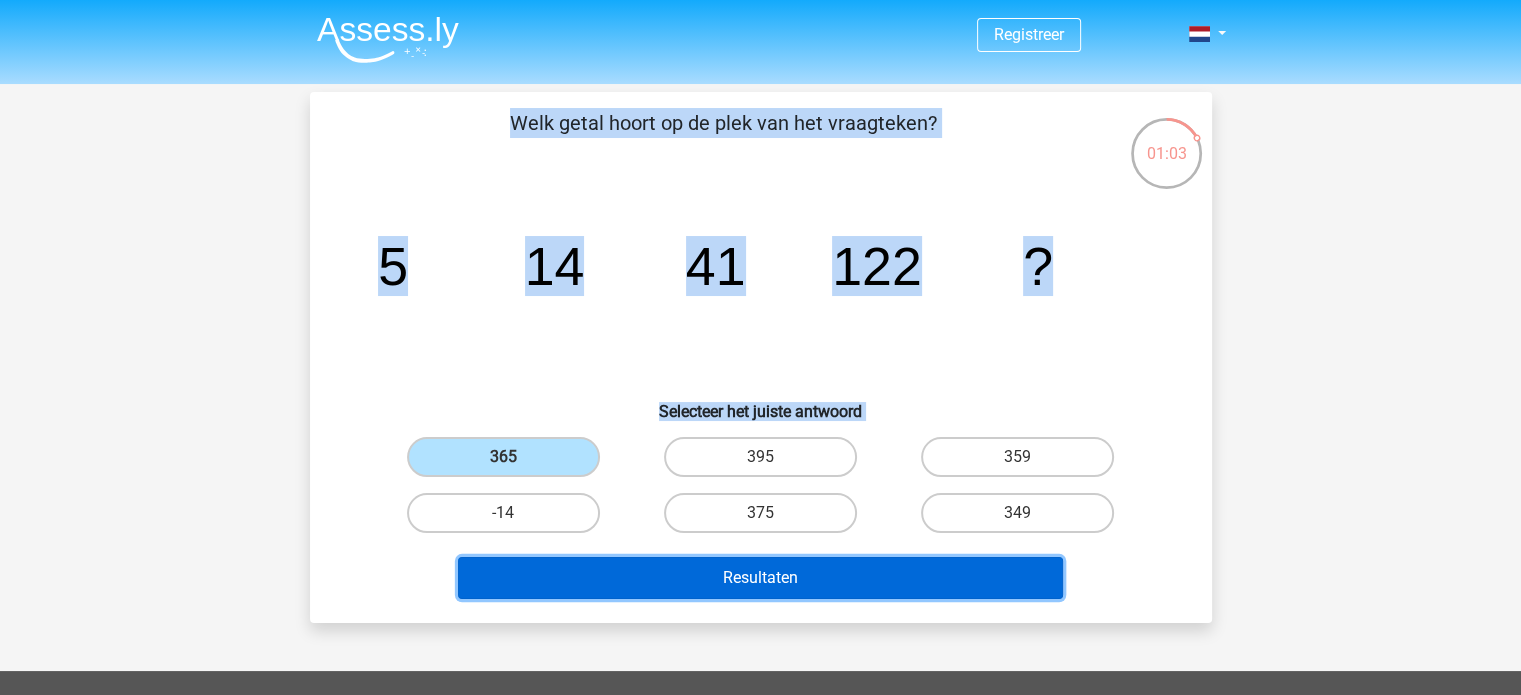 click on "Resultaten" at bounding box center [760, 578] 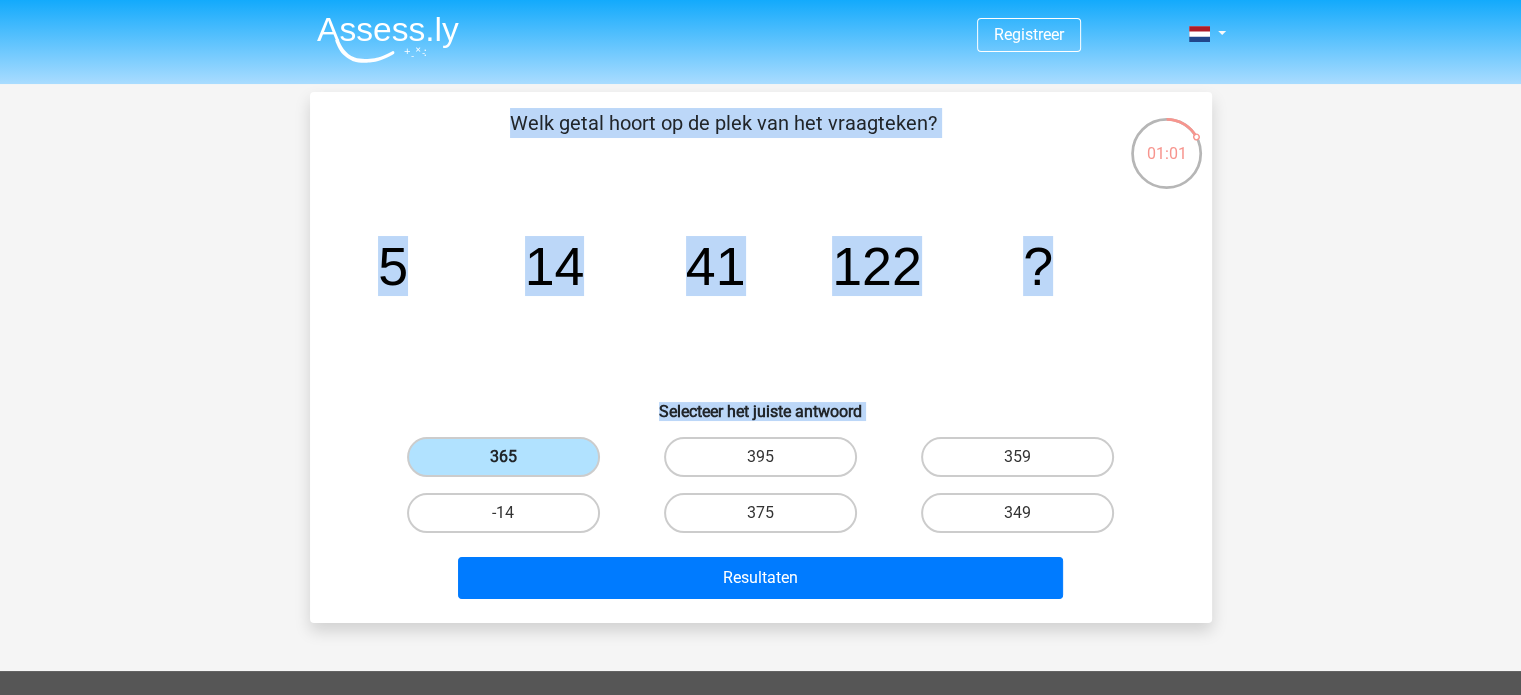 click on "365" at bounding box center (503, 457) 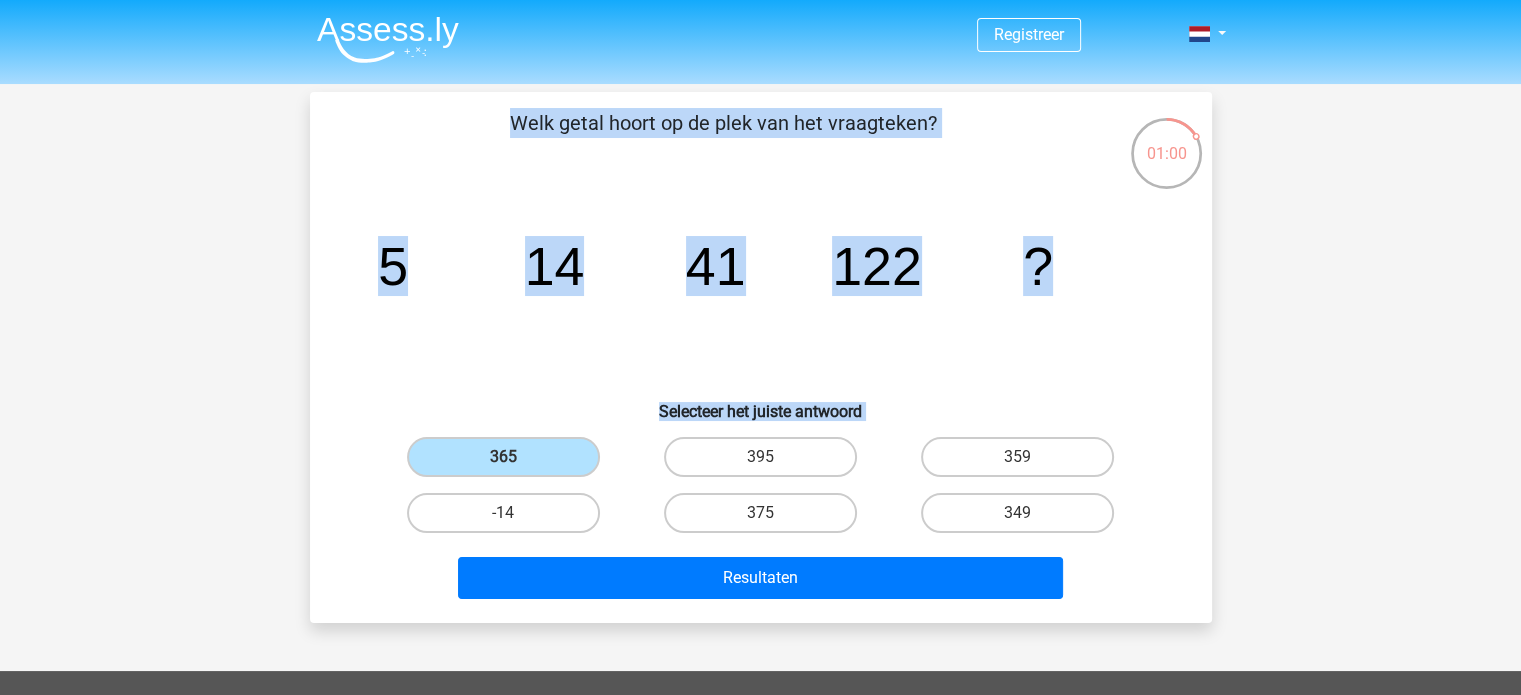 click on "-14" at bounding box center (509, 519) 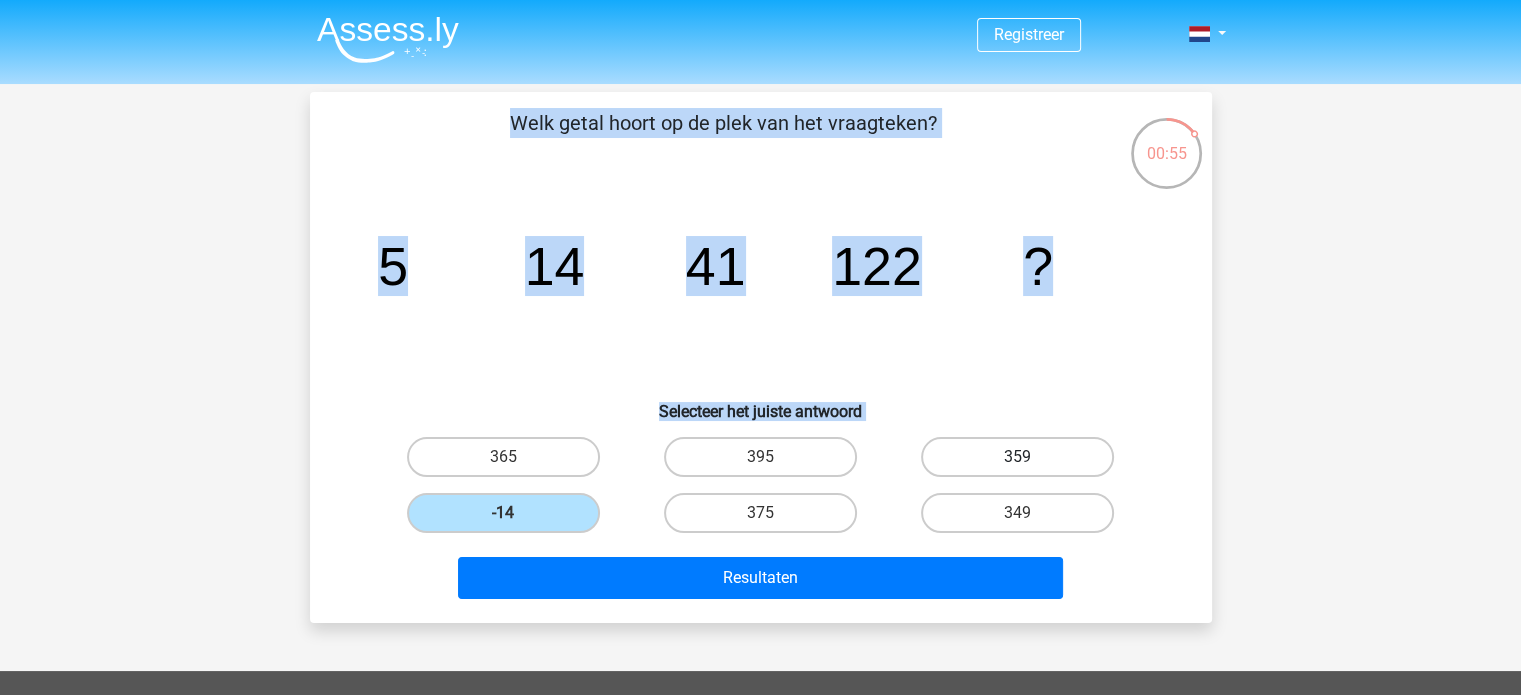 click on "359" at bounding box center [1017, 457] 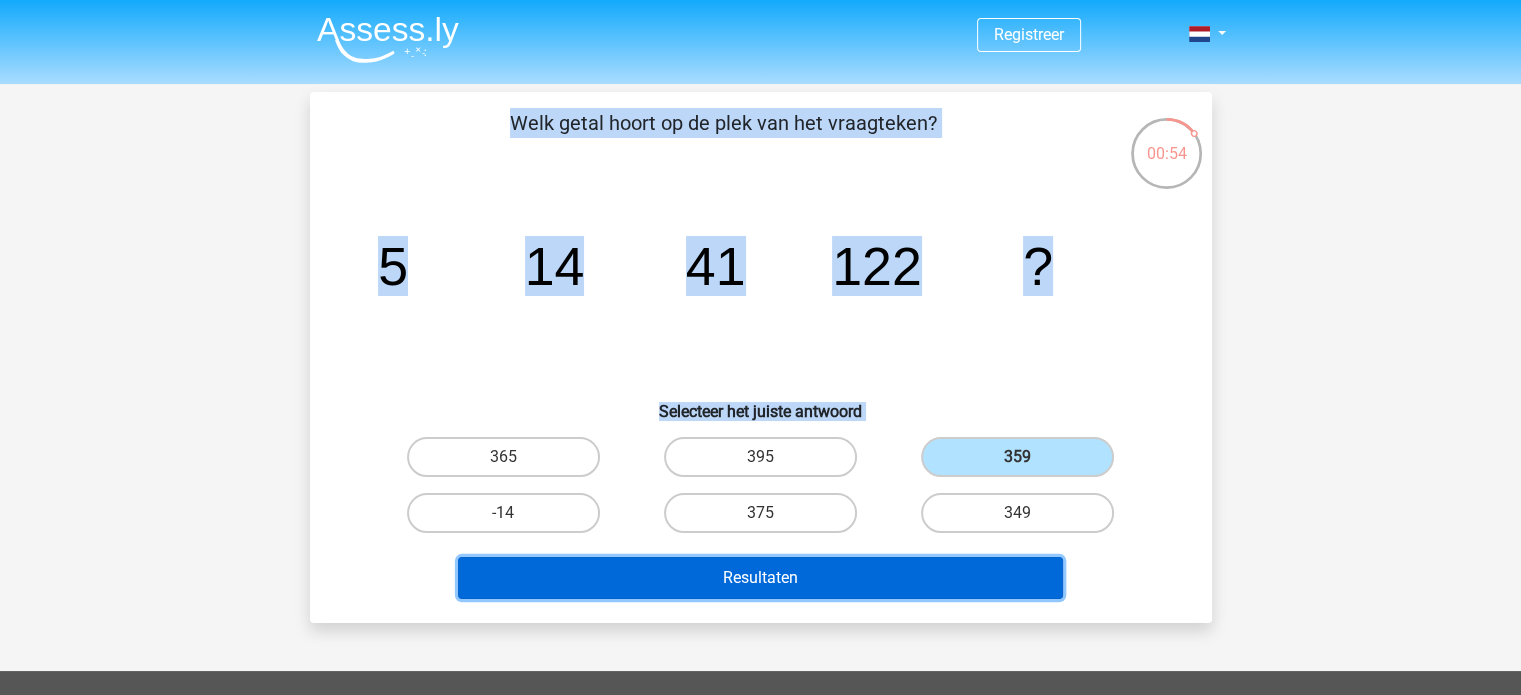 click on "Resultaten" at bounding box center [760, 578] 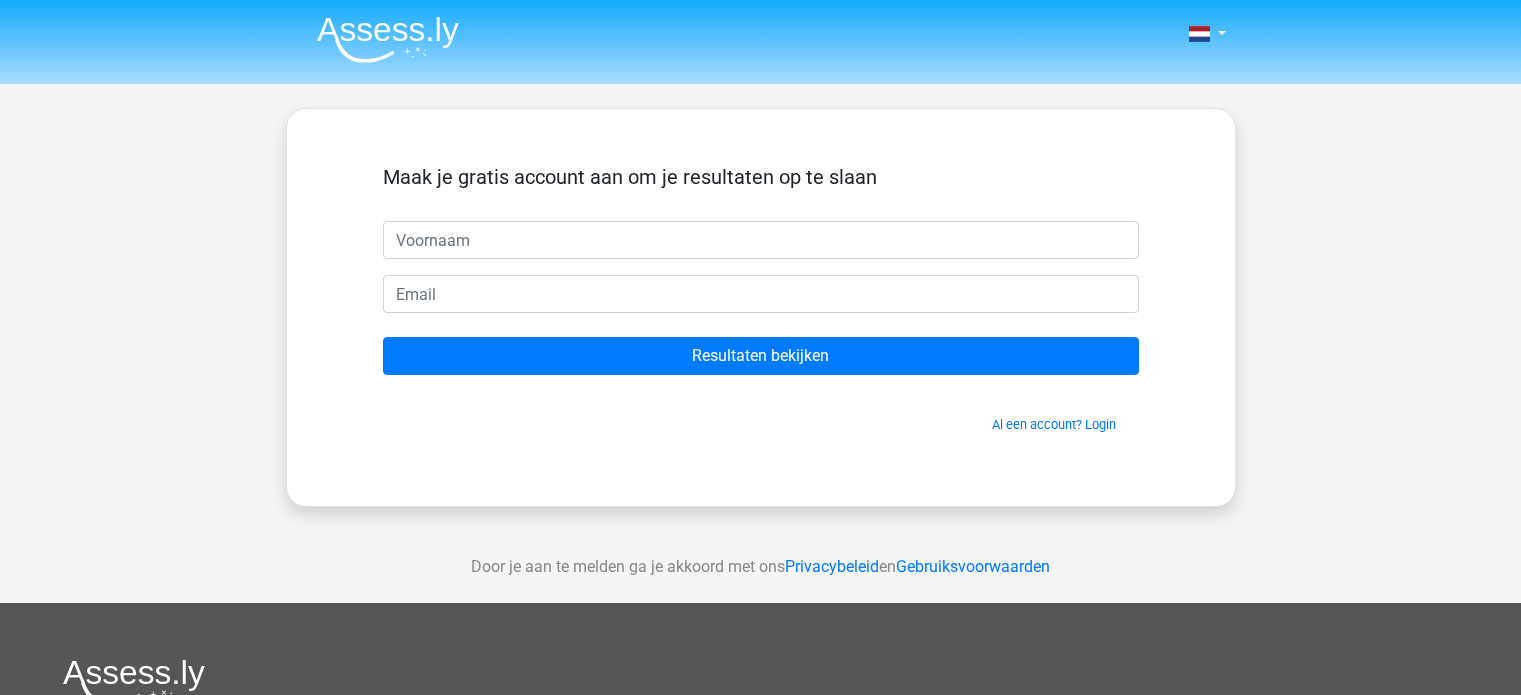 scroll, scrollTop: 0, scrollLeft: 0, axis: both 